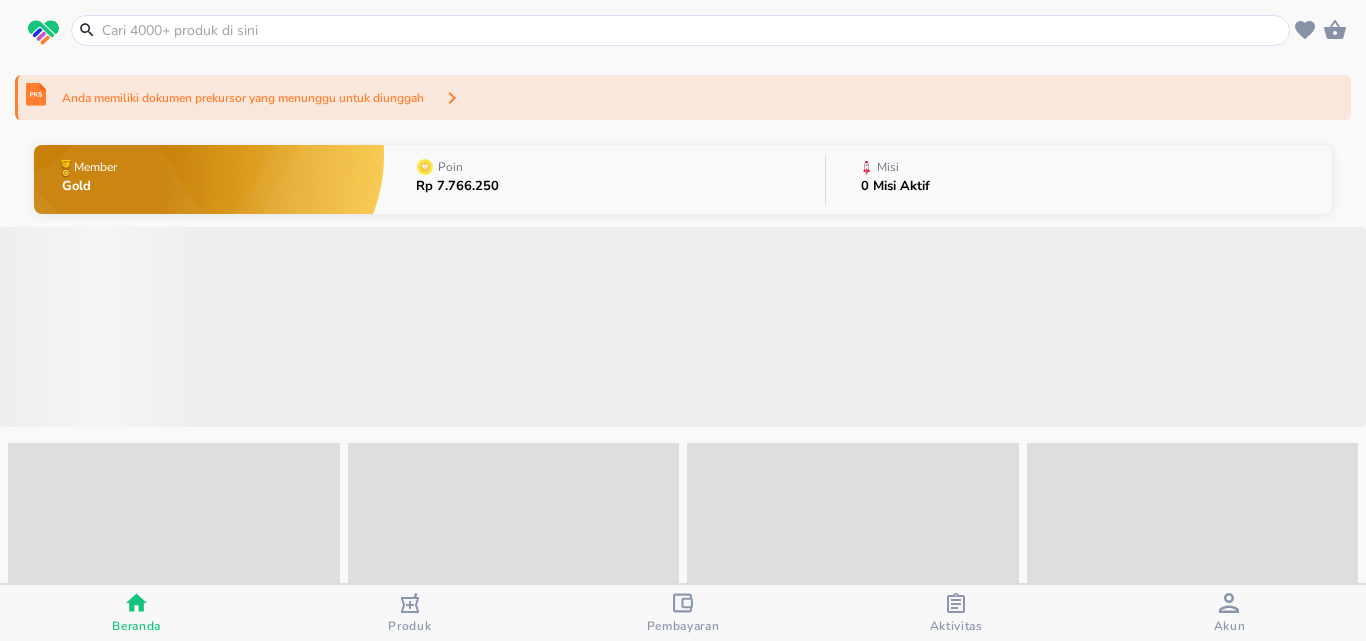 scroll, scrollTop: 0, scrollLeft: 0, axis: both 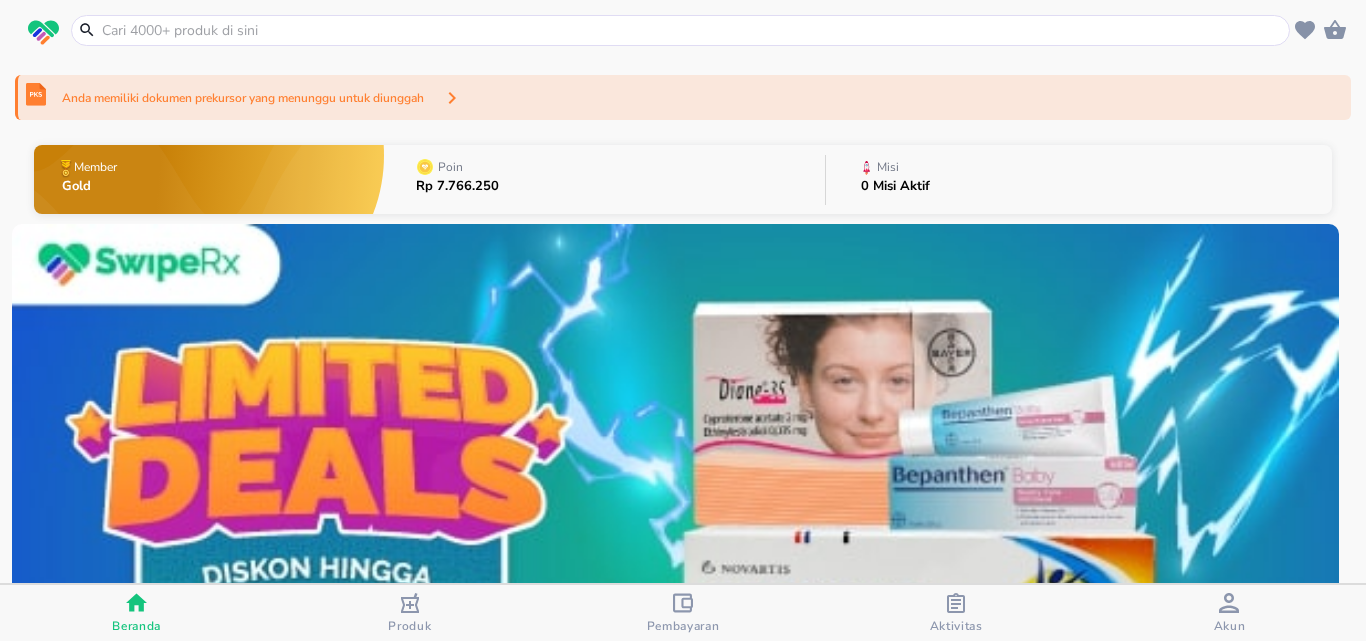 click at bounding box center (680, 30) 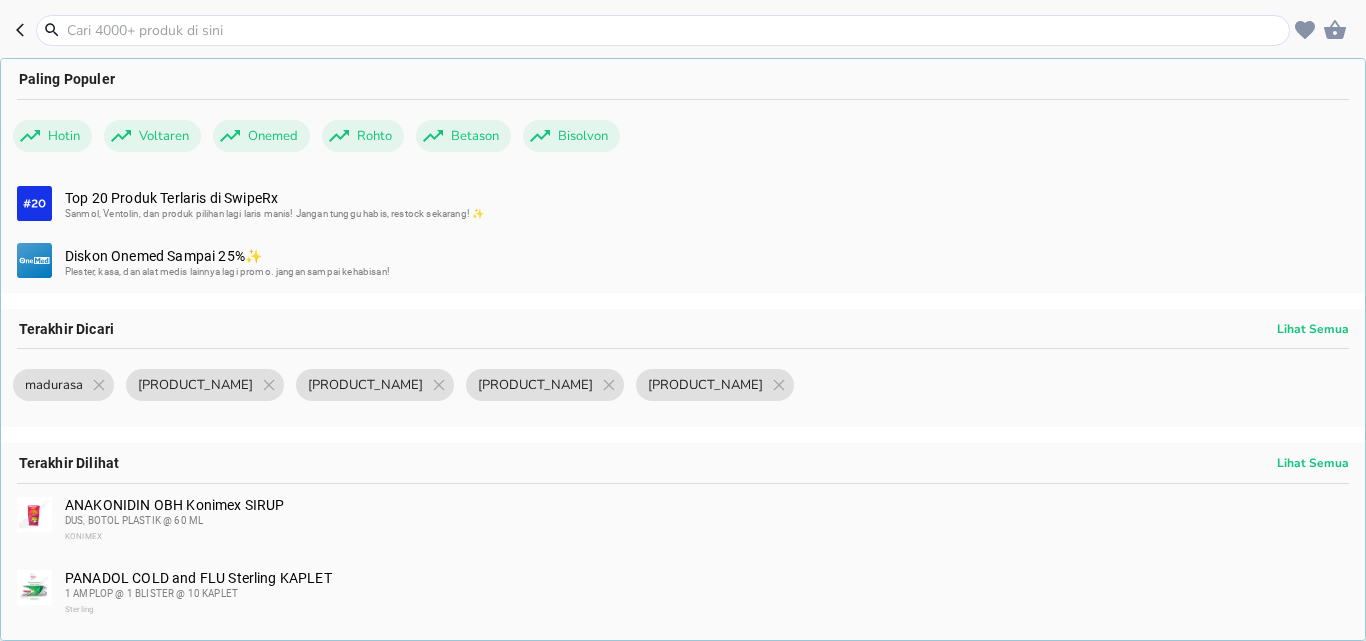 click at bounding box center (675, 30) 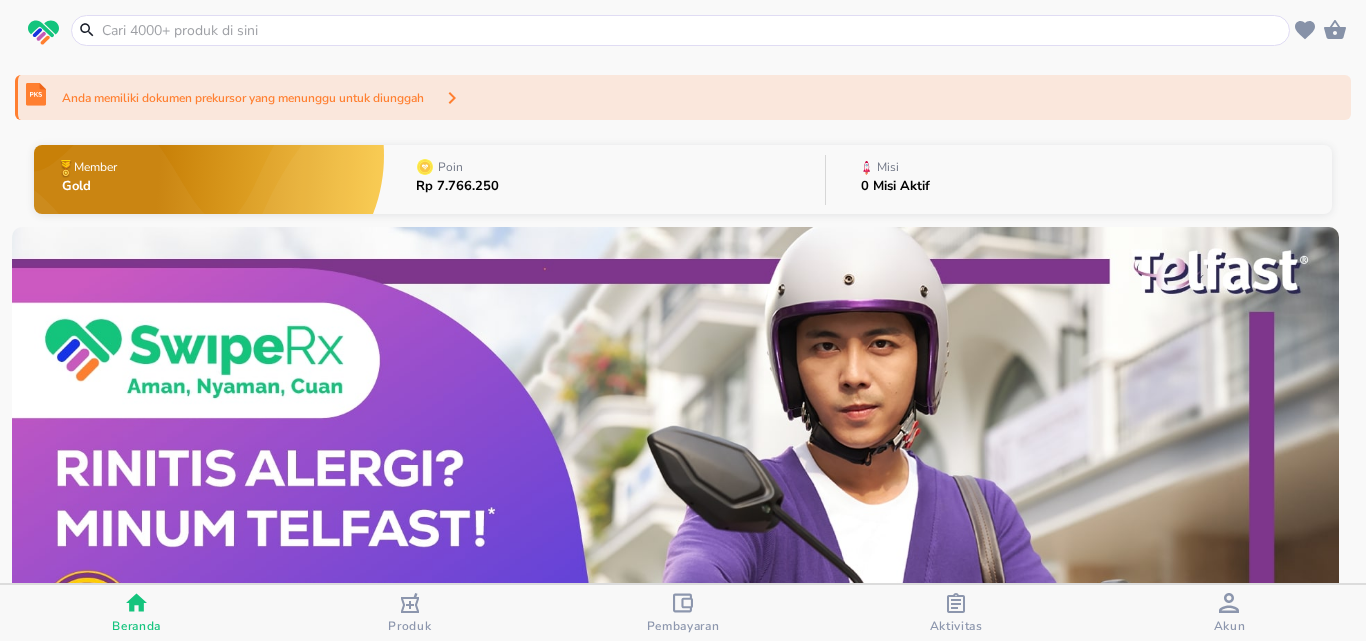 click 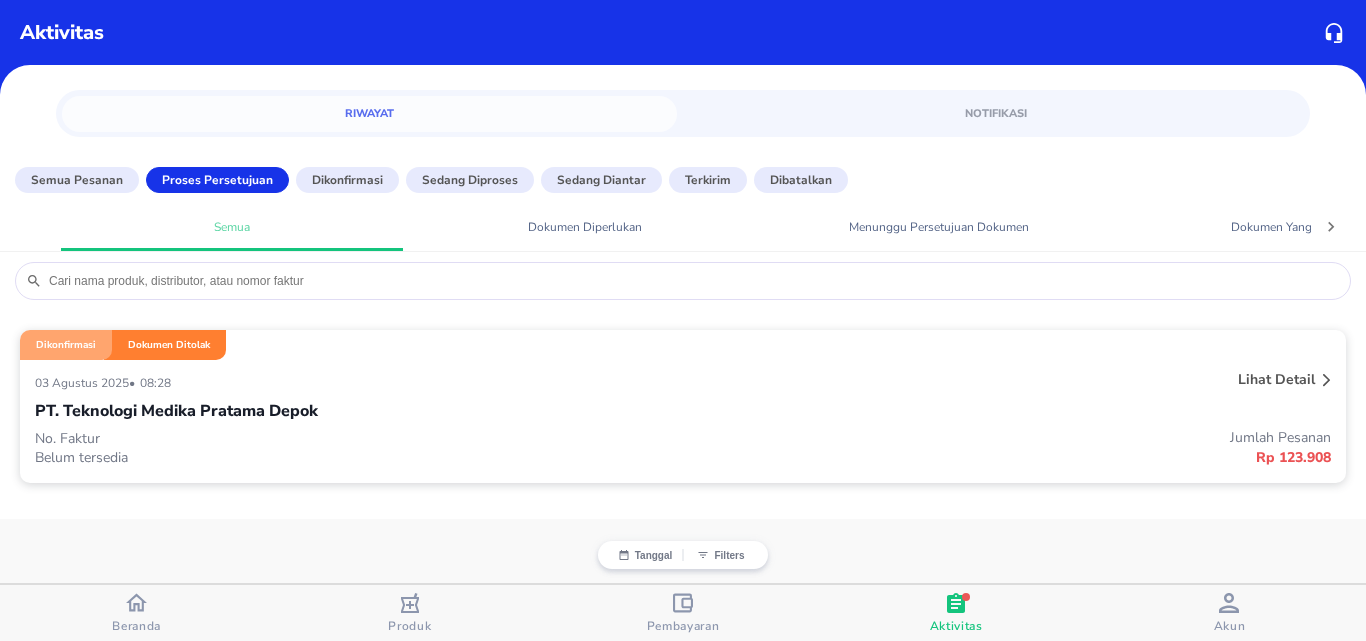 click on "Jumlah Pesanan" at bounding box center [1007, 437] 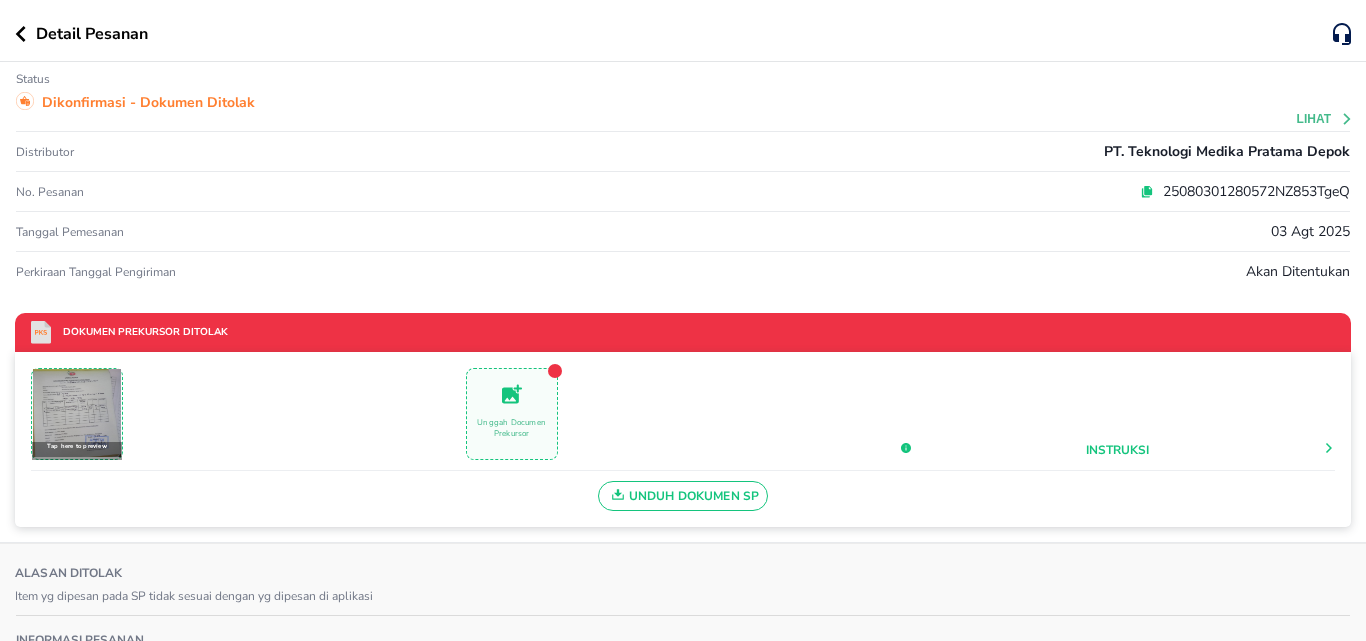 click at bounding box center [77, 413] 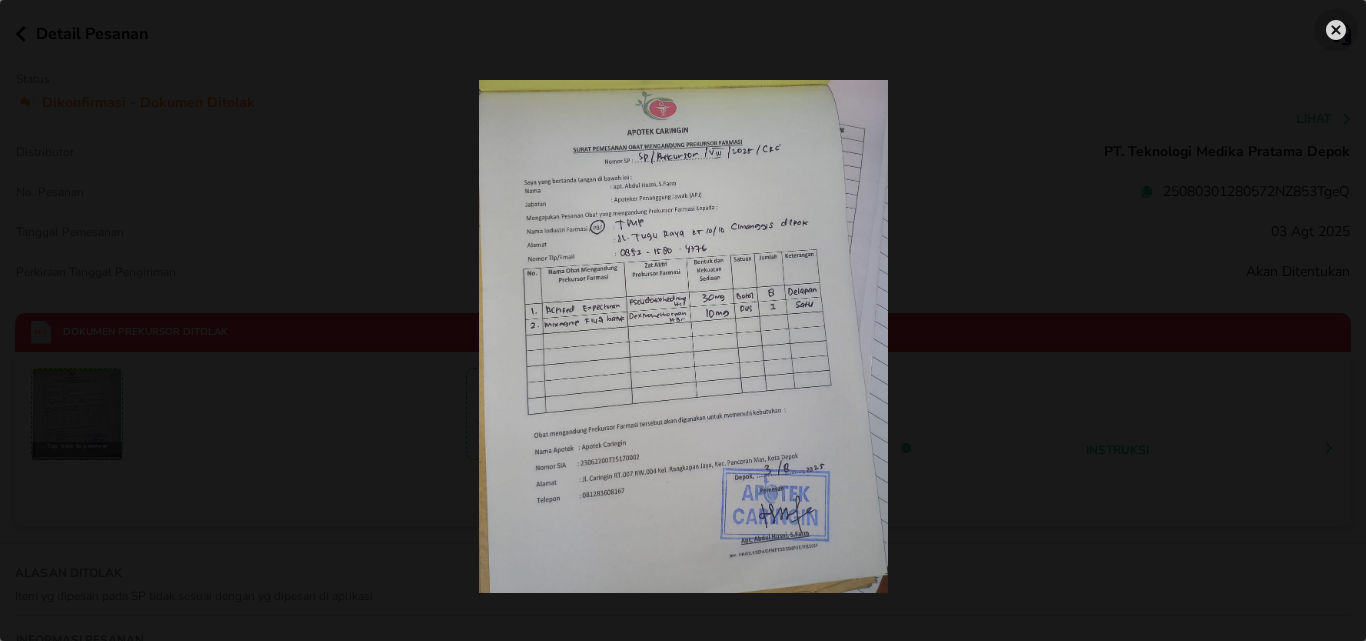 click at bounding box center [1336, 30] 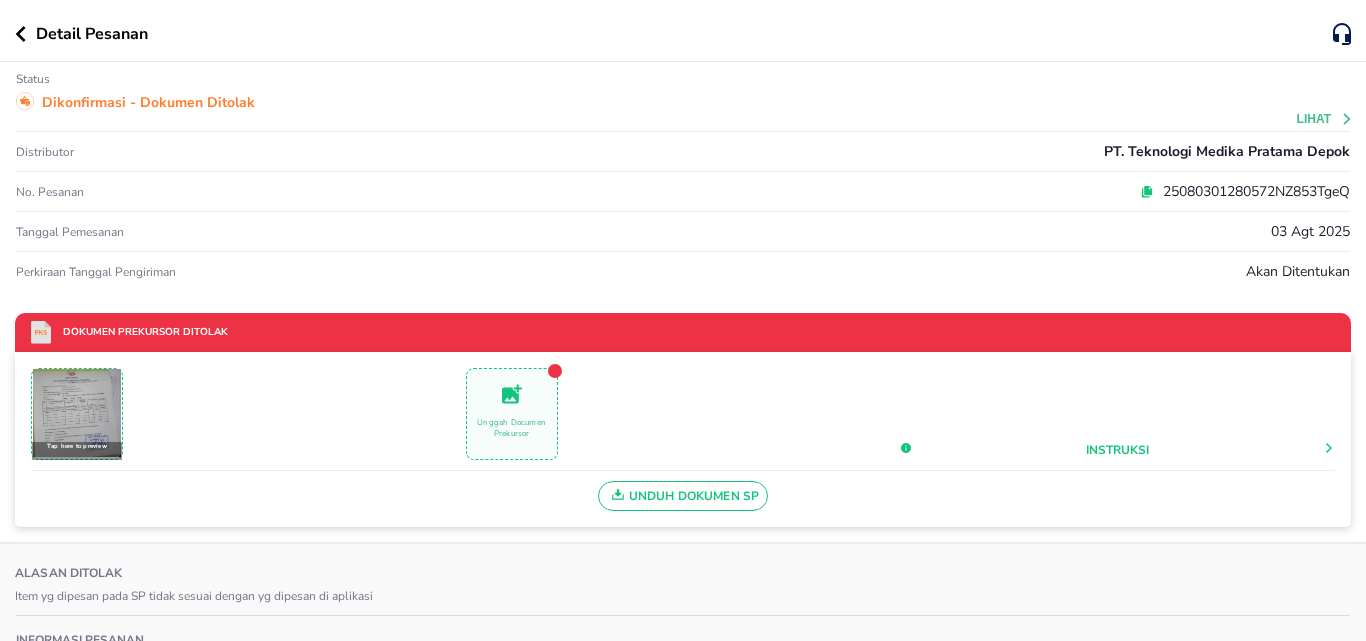 click 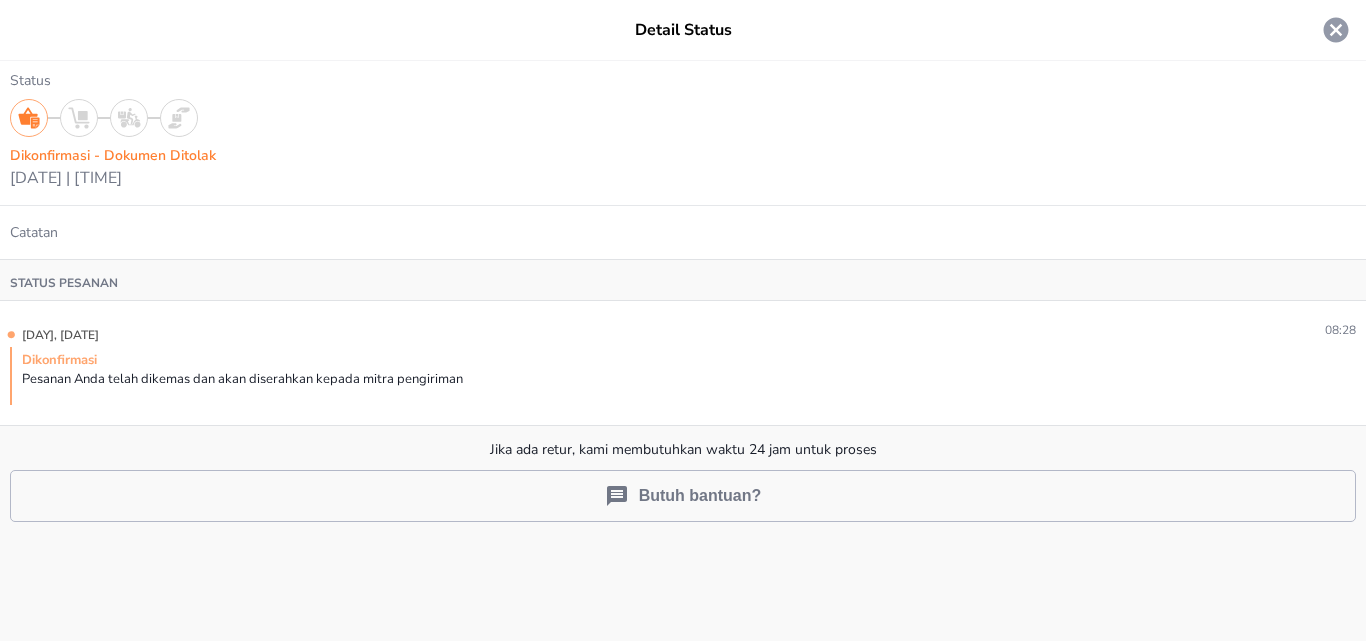 click 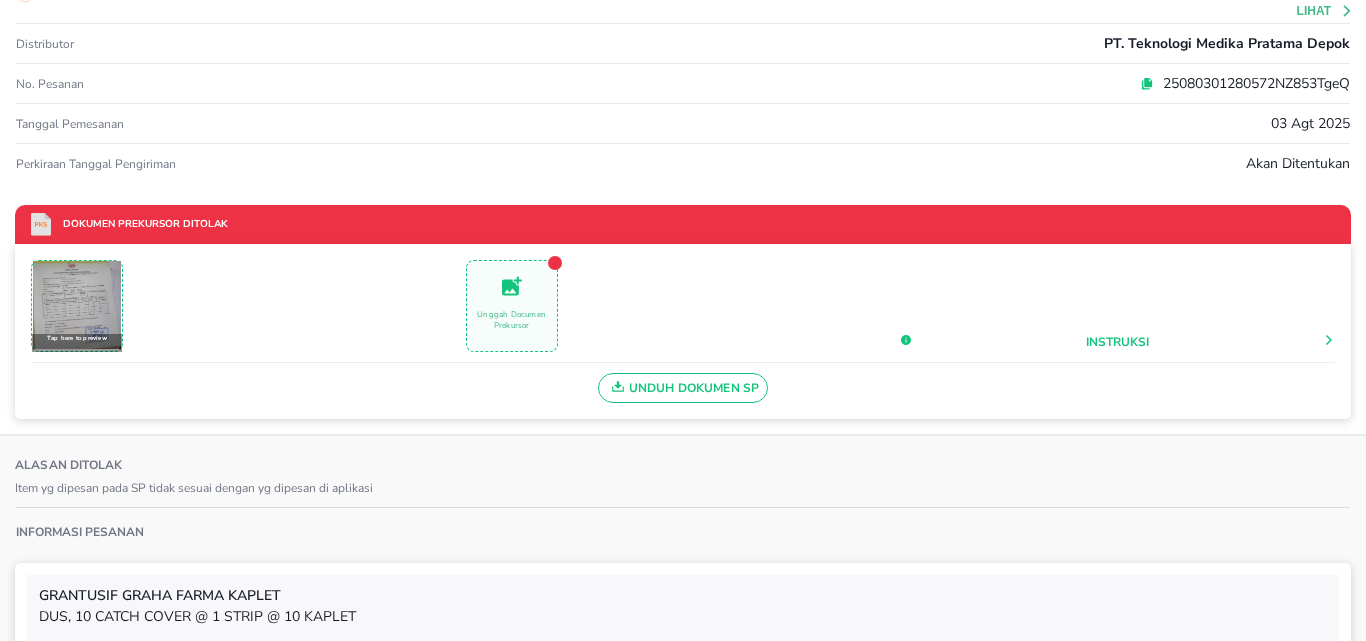 scroll, scrollTop: 100, scrollLeft: 0, axis: vertical 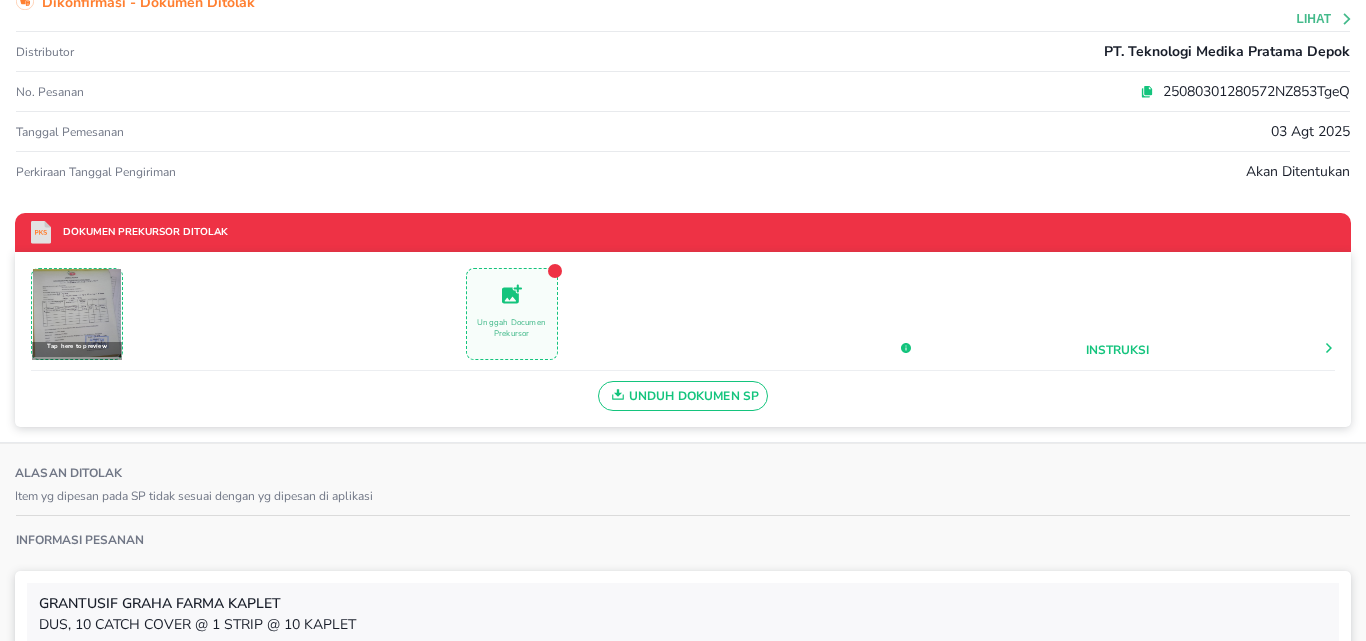 click at bounding box center [77, 313] 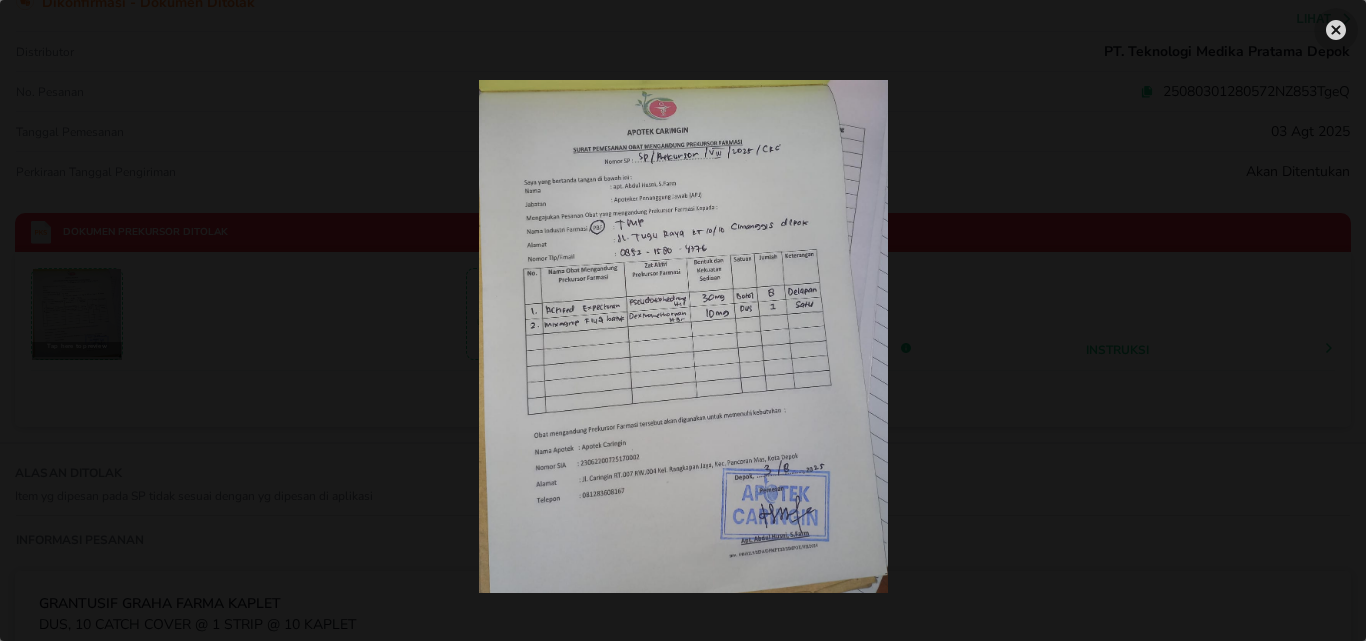click at bounding box center (1336, 30) 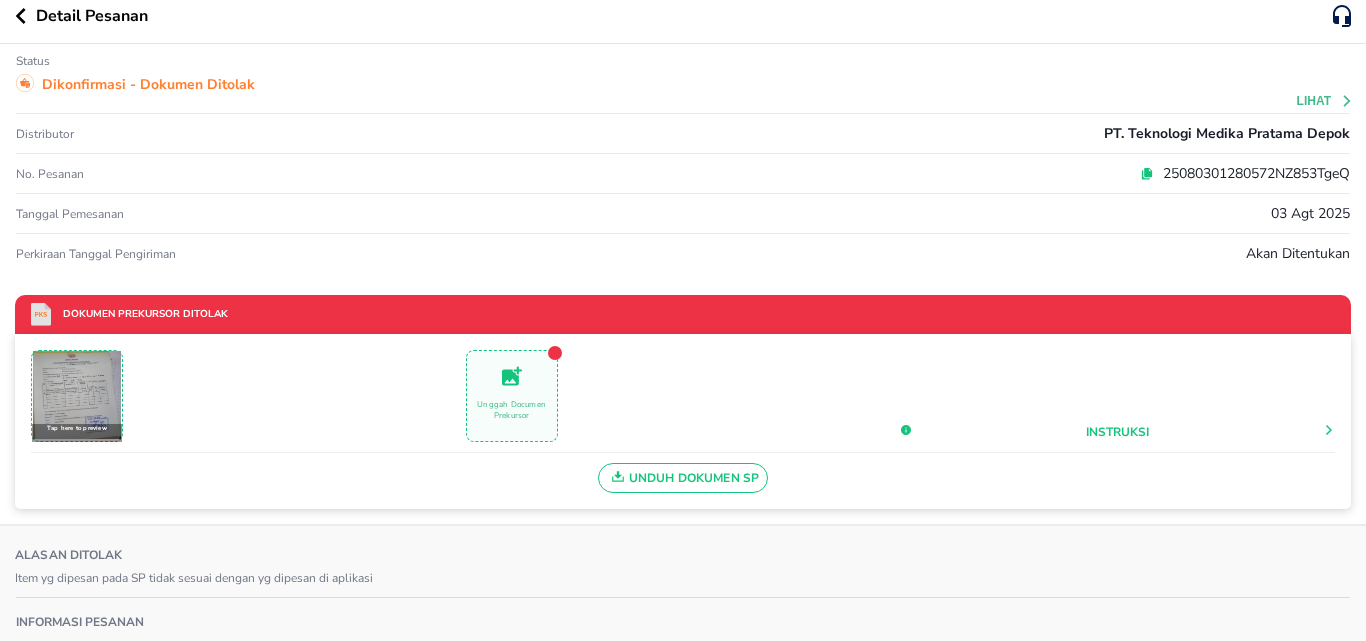 scroll, scrollTop: 0, scrollLeft: 0, axis: both 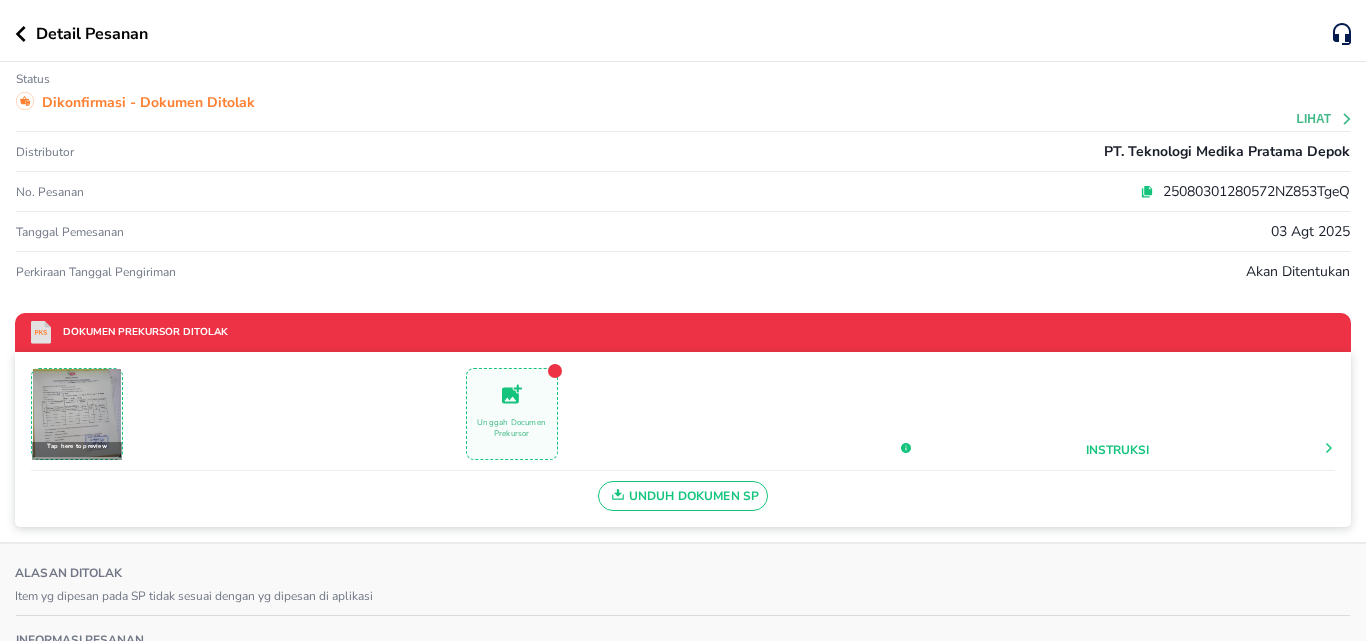 click on "Detail Pesanan" at bounding box center (674, 34) 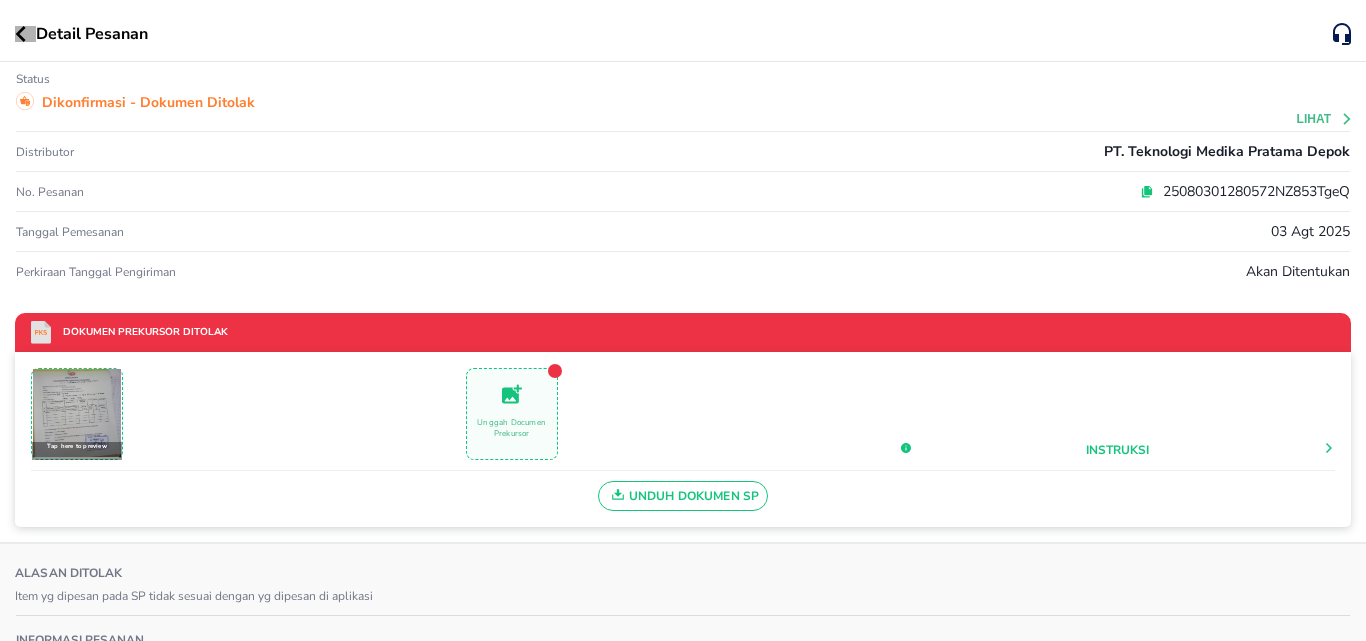 click 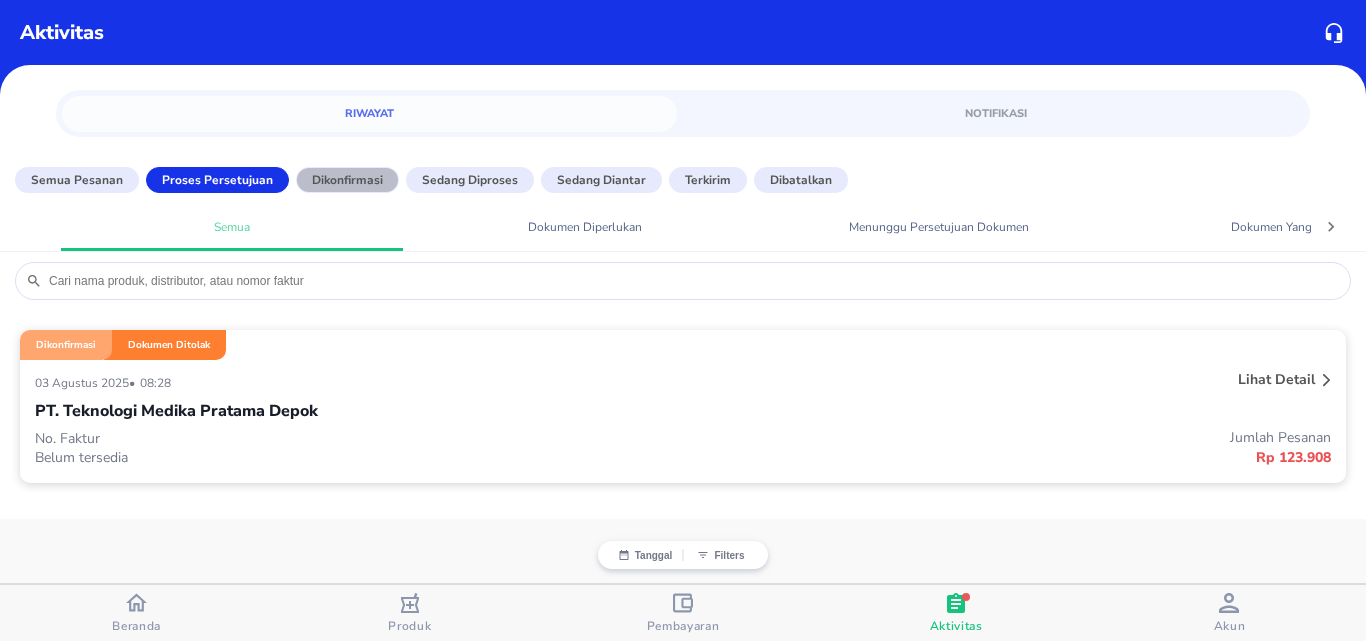 click on "Dikonfirmasi" at bounding box center [347, 180] 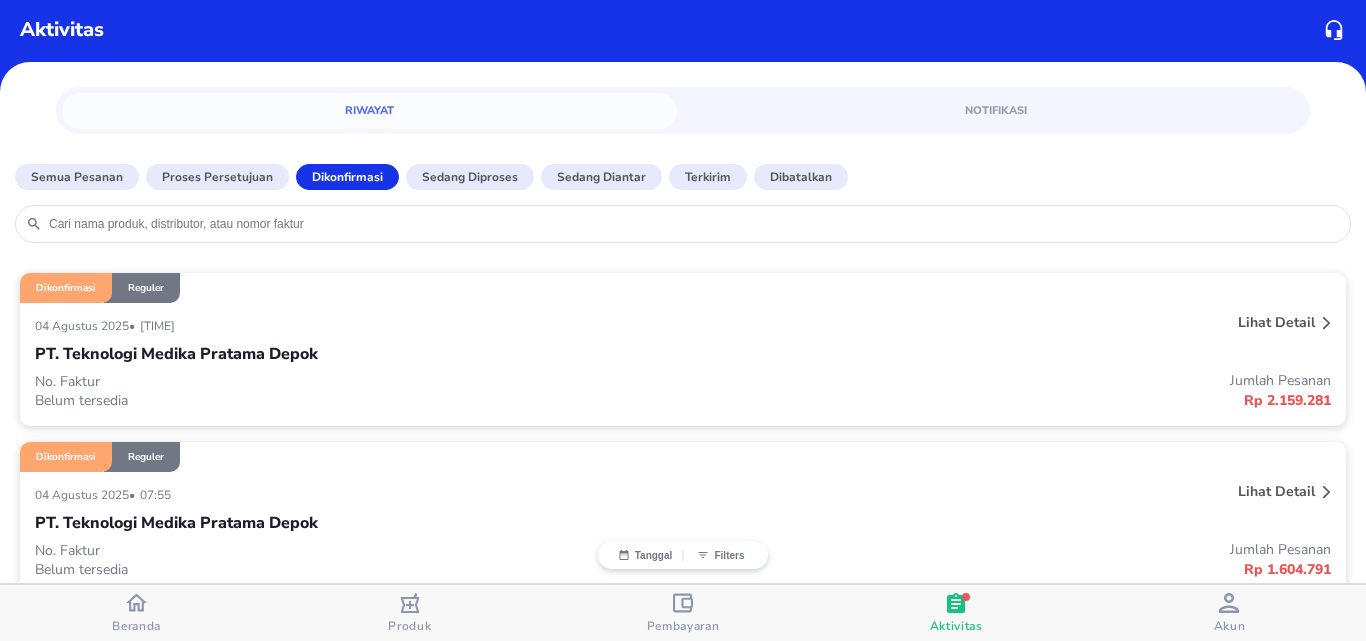 scroll, scrollTop: 0, scrollLeft: 0, axis: both 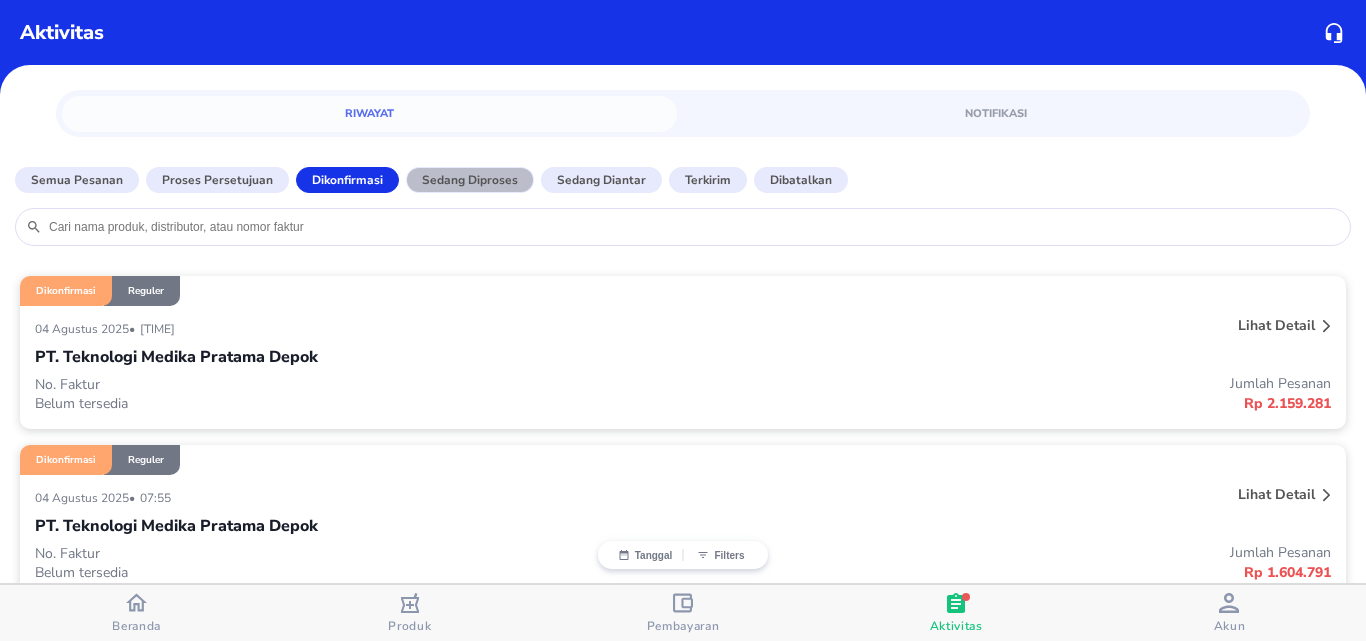click on "Sedang diproses" at bounding box center [470, 180] 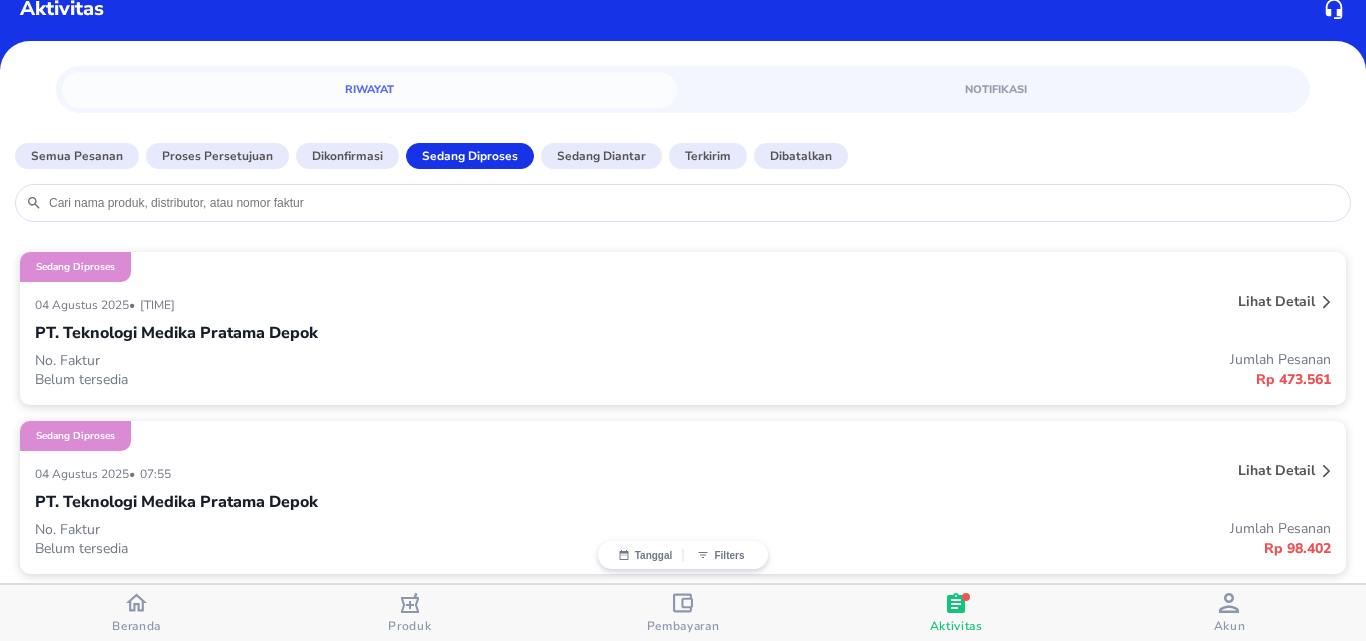 scroll, scrollTop: 22, scrollLeft: 0, axis: vertical 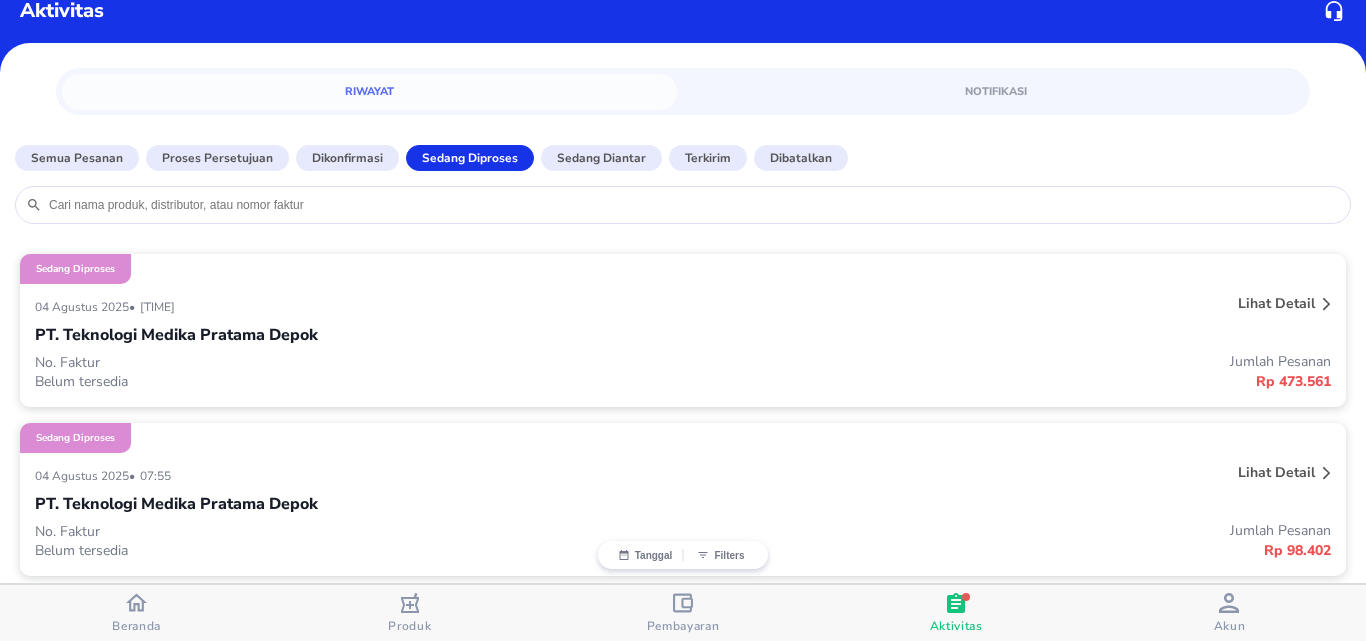 click on "No. Faktur" at bounding box center [359, 362] 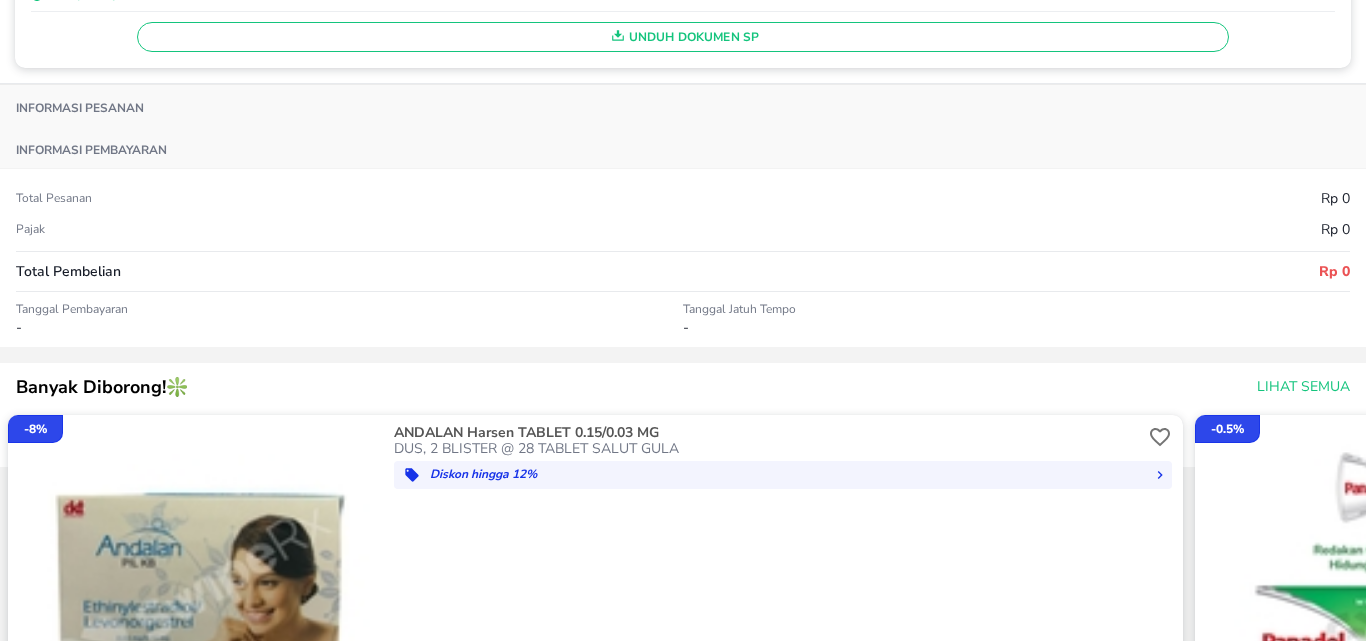 scroll, scrollTop: 0, scrollLeft: 0, axis: both 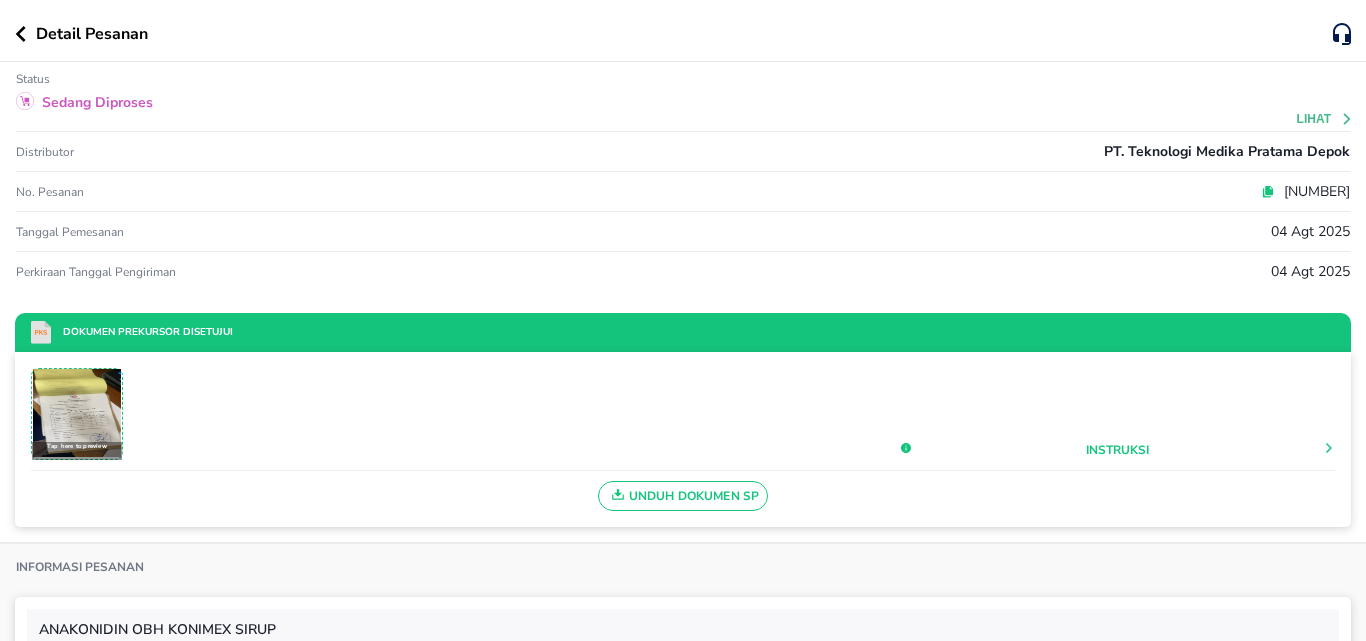 click at bounding box center (77, 413) 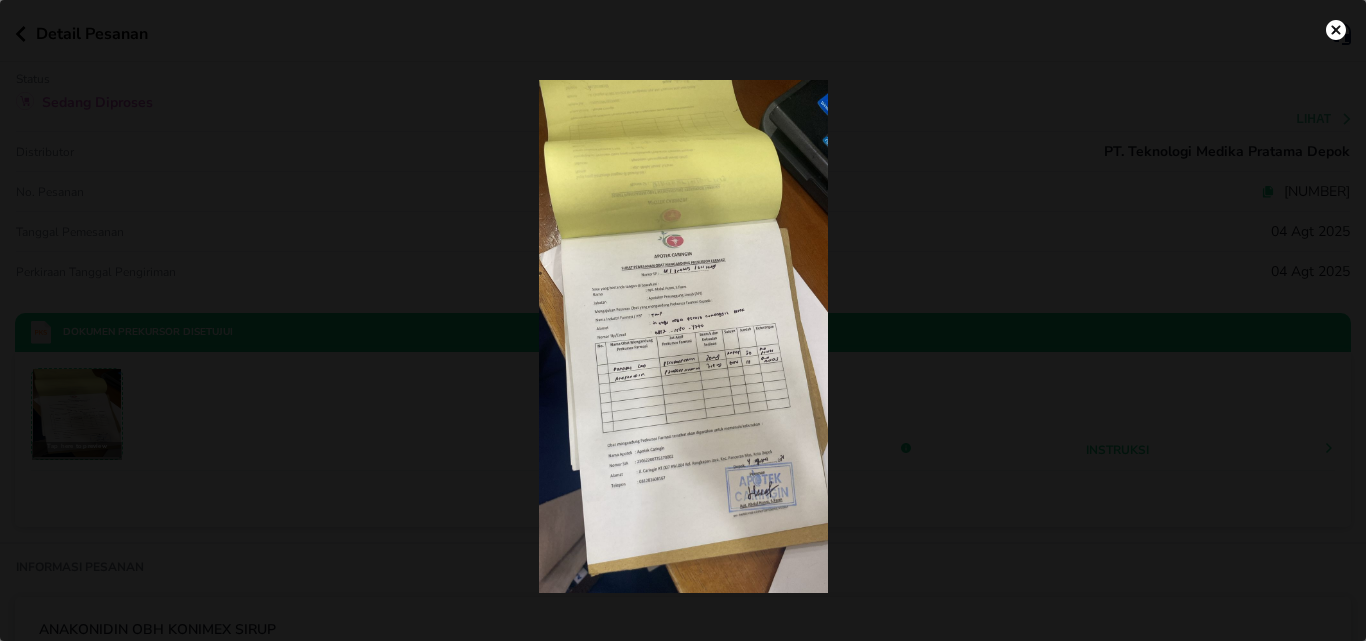 click at bounding box center (683, 336) 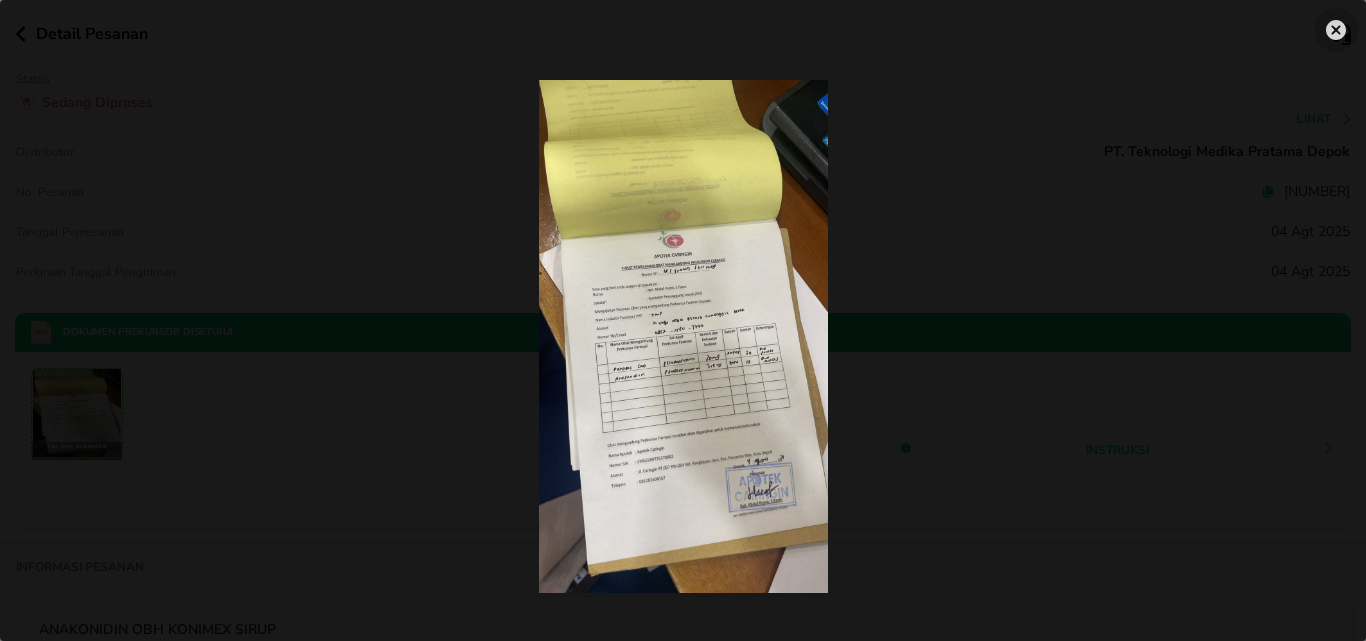 click at bounding box center [1336, 30] 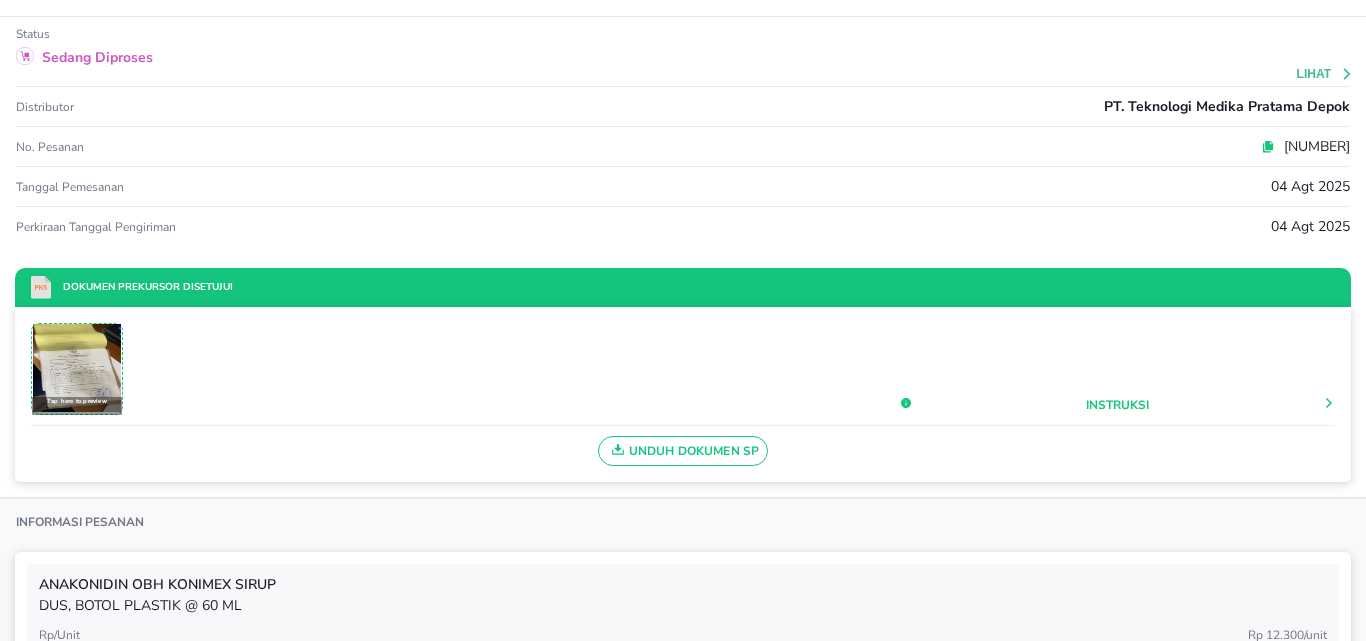 scroll, scrollTop: 0, scrollLeft: 0, axis: both 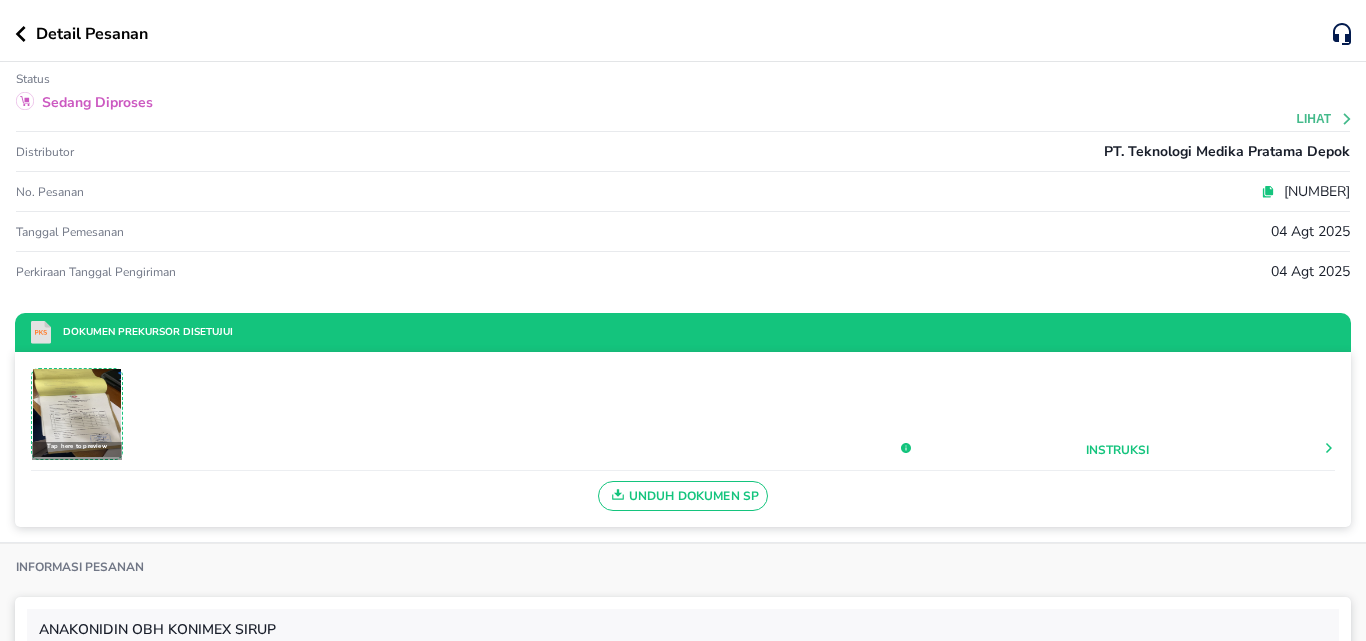 click 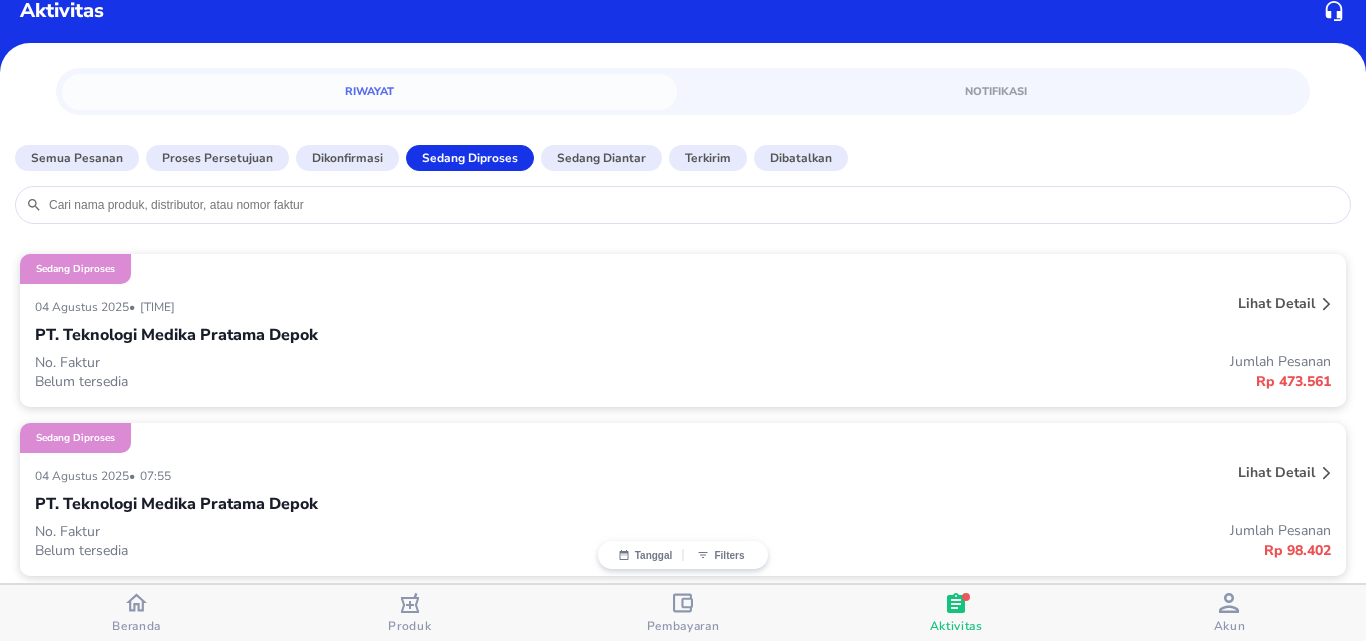 scroll, scrollTop: 122, scrollLeft: 0, axis: vertical 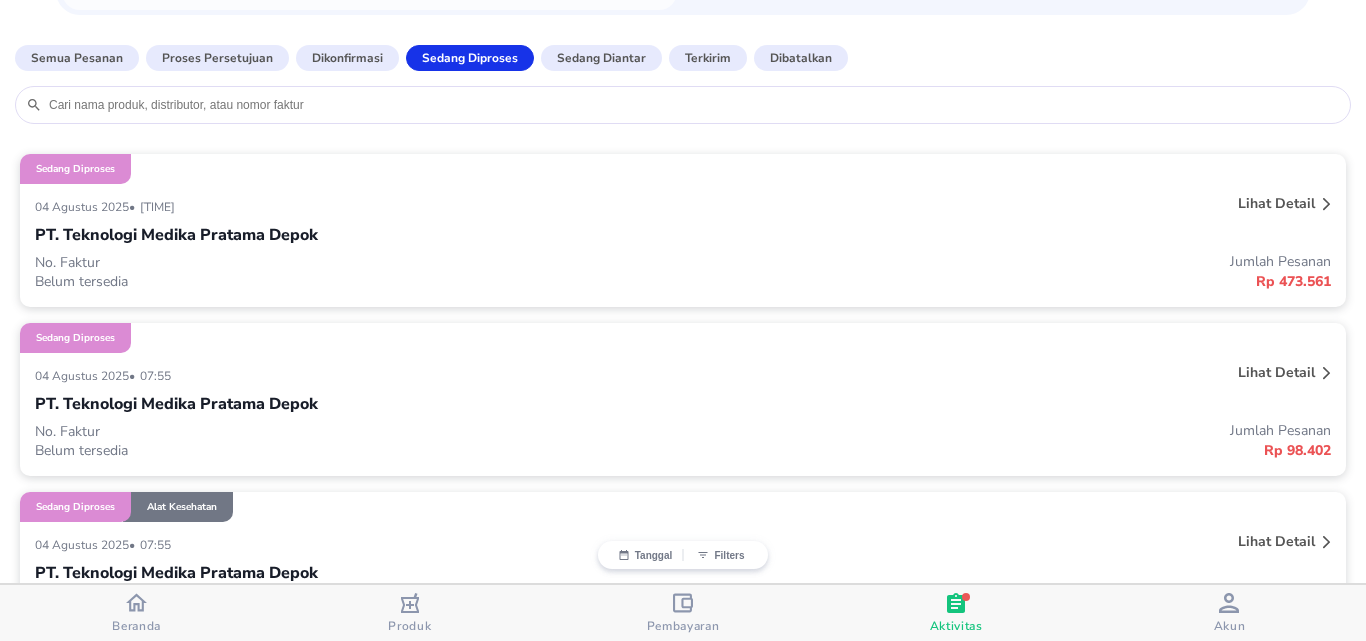 click on "PT. Teknologi Medika Pratama Depok" at bounding box center [683, 404] 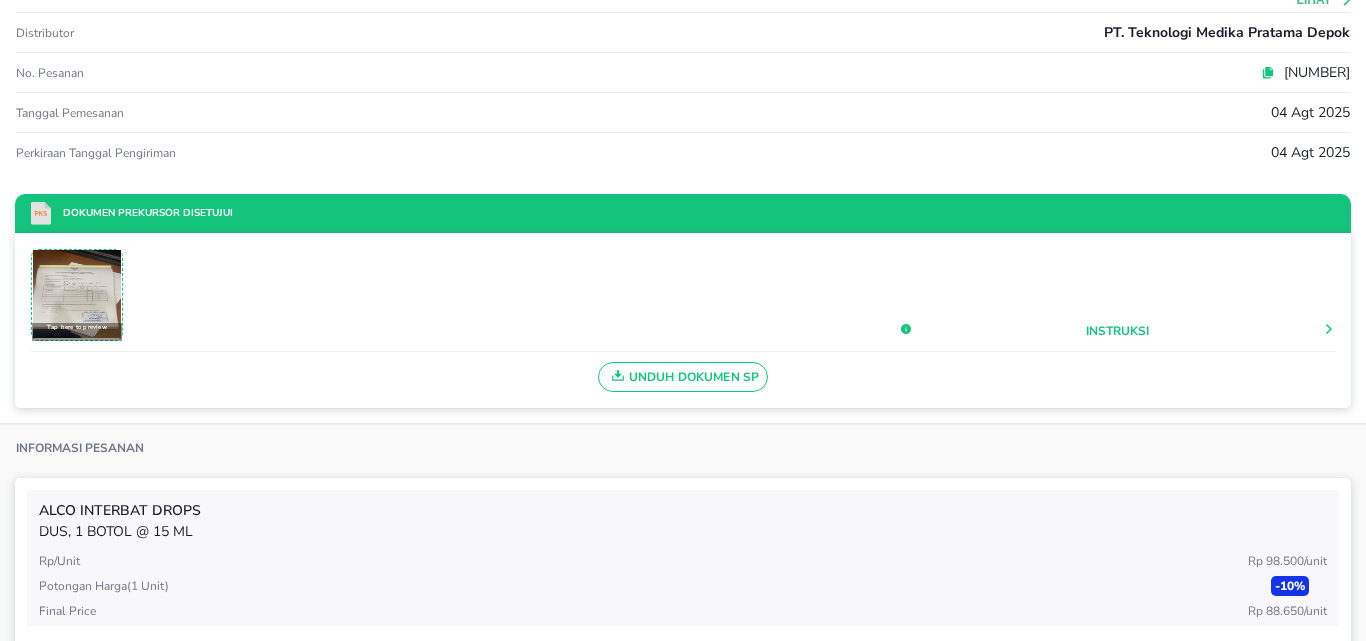 scroll, scrollTop: 0, scrollLeft: 0, axis: both 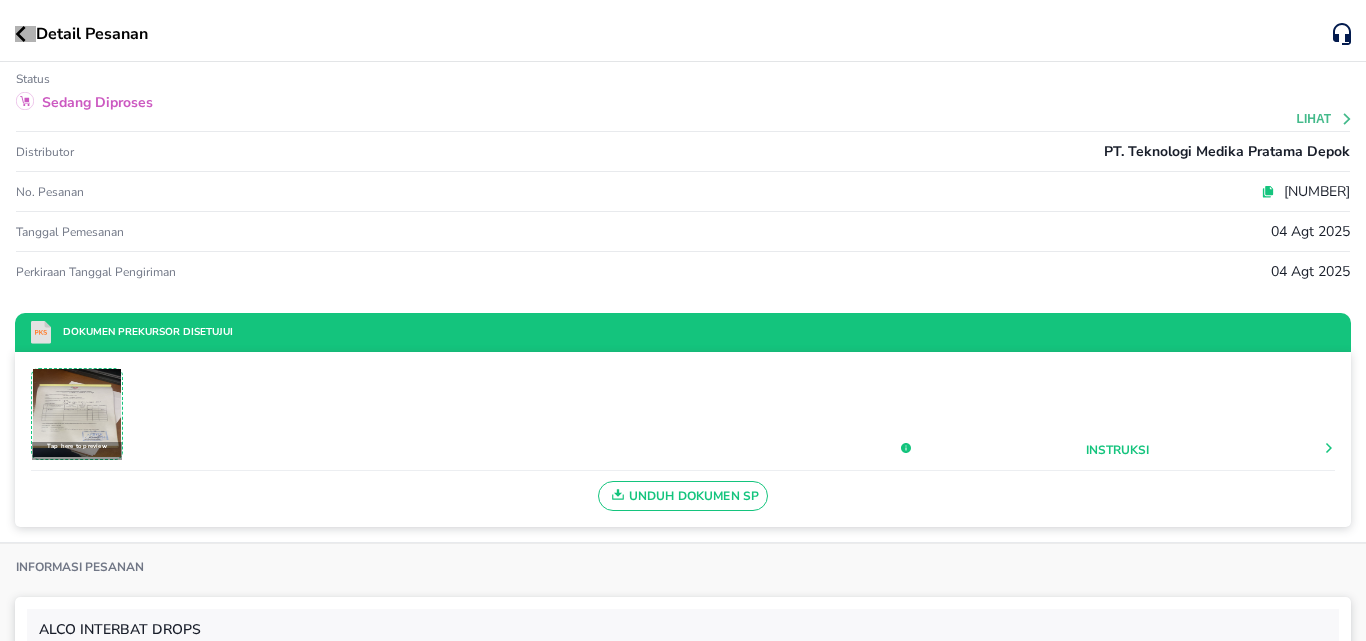 click 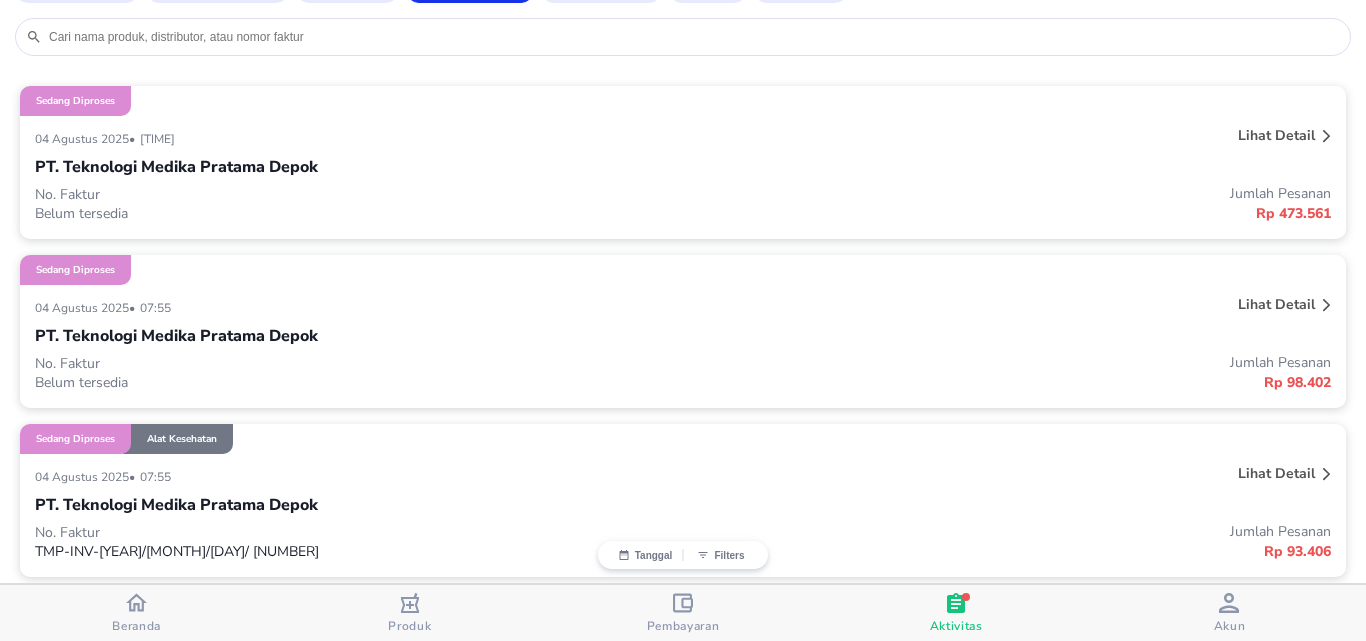 scroll, scrollTop: 222, scrollLeft: 0, axis: vertical 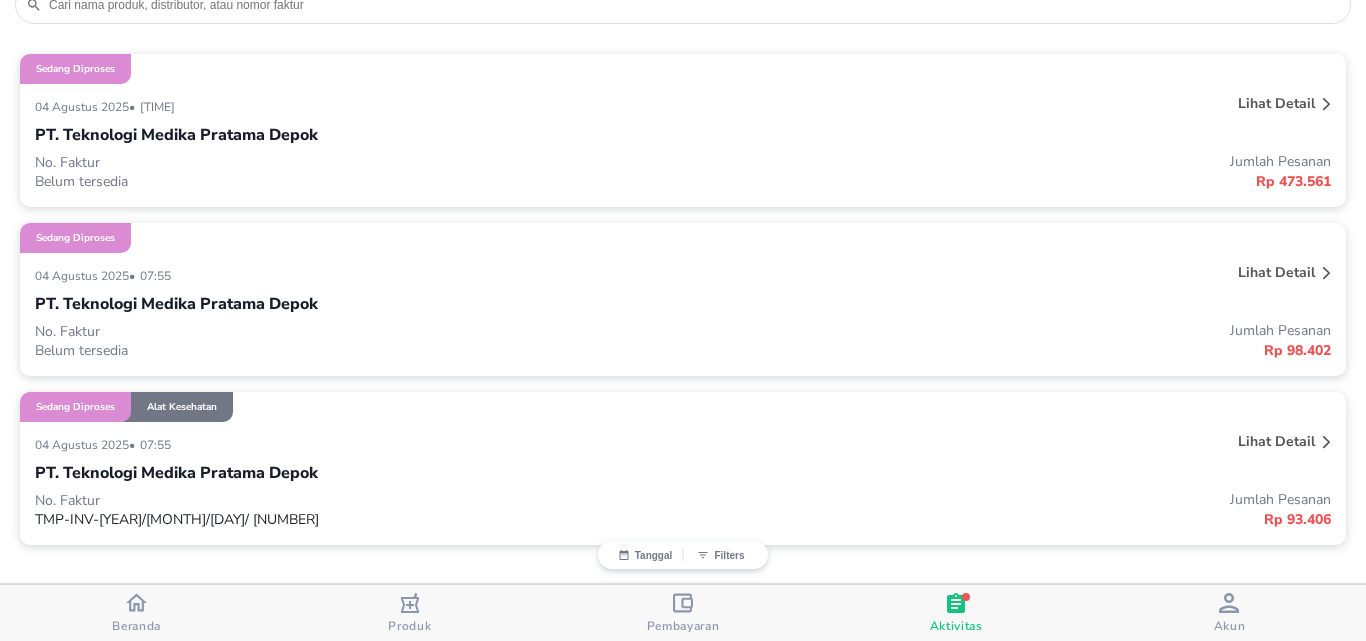 click on "PT. Teknologi Medika Pratama Depok" at bounding box center (683, 473) 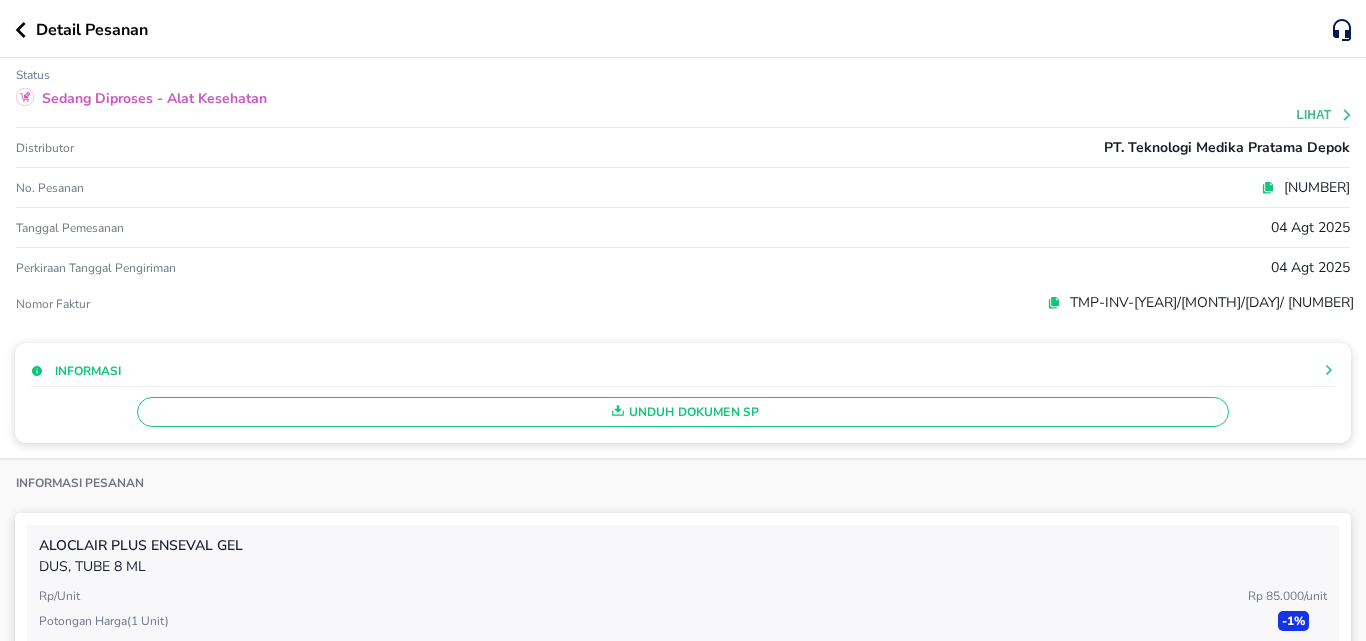 scroll, scrollTop: 0, scrollLeft: 0, axis: both 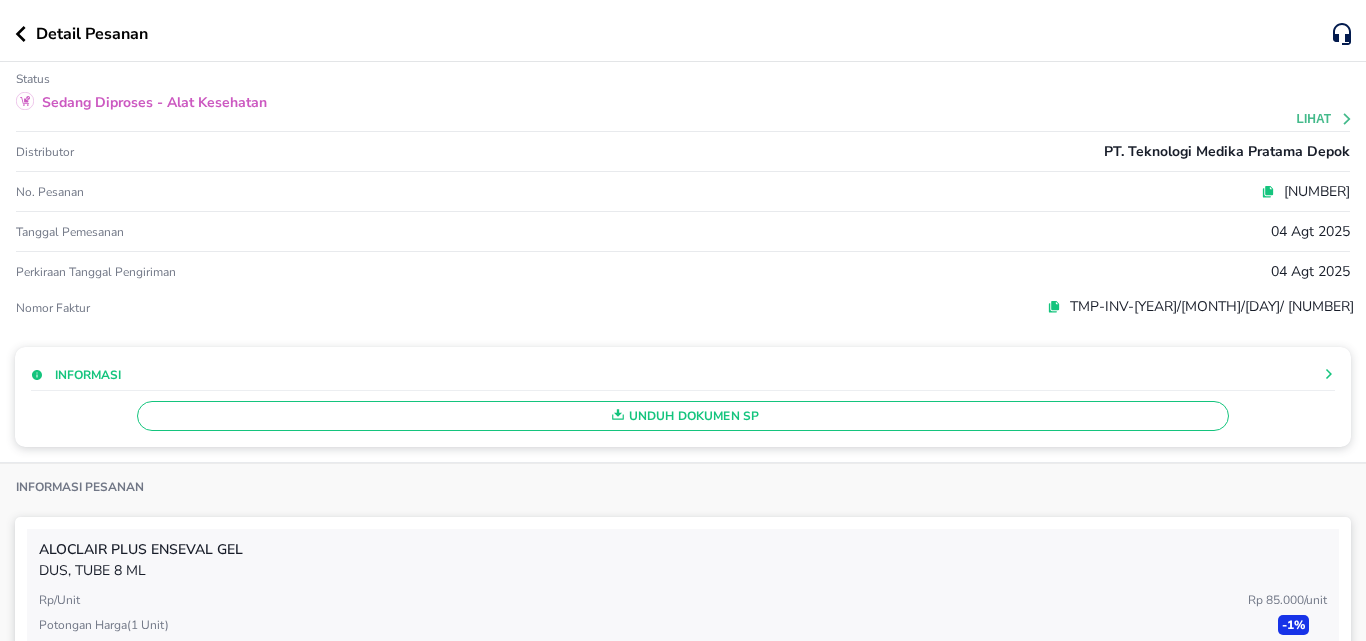 click 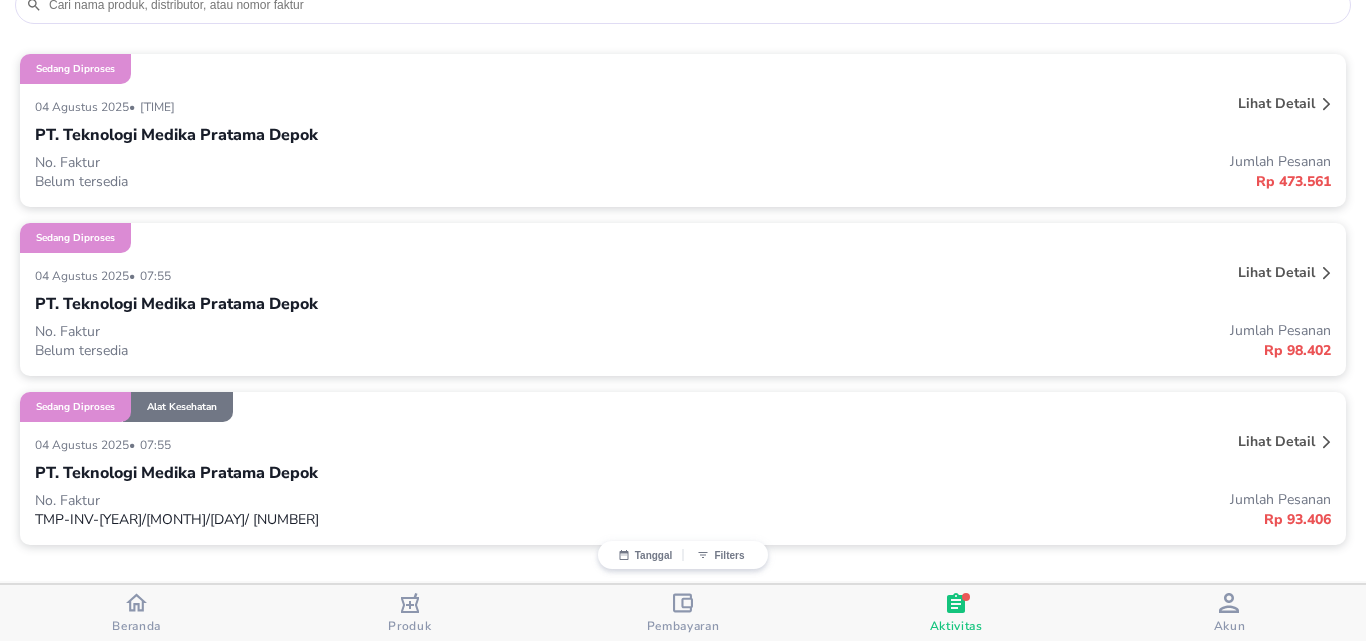 scroll, scrollTop: 0, scrollLeft: 0, axis: both 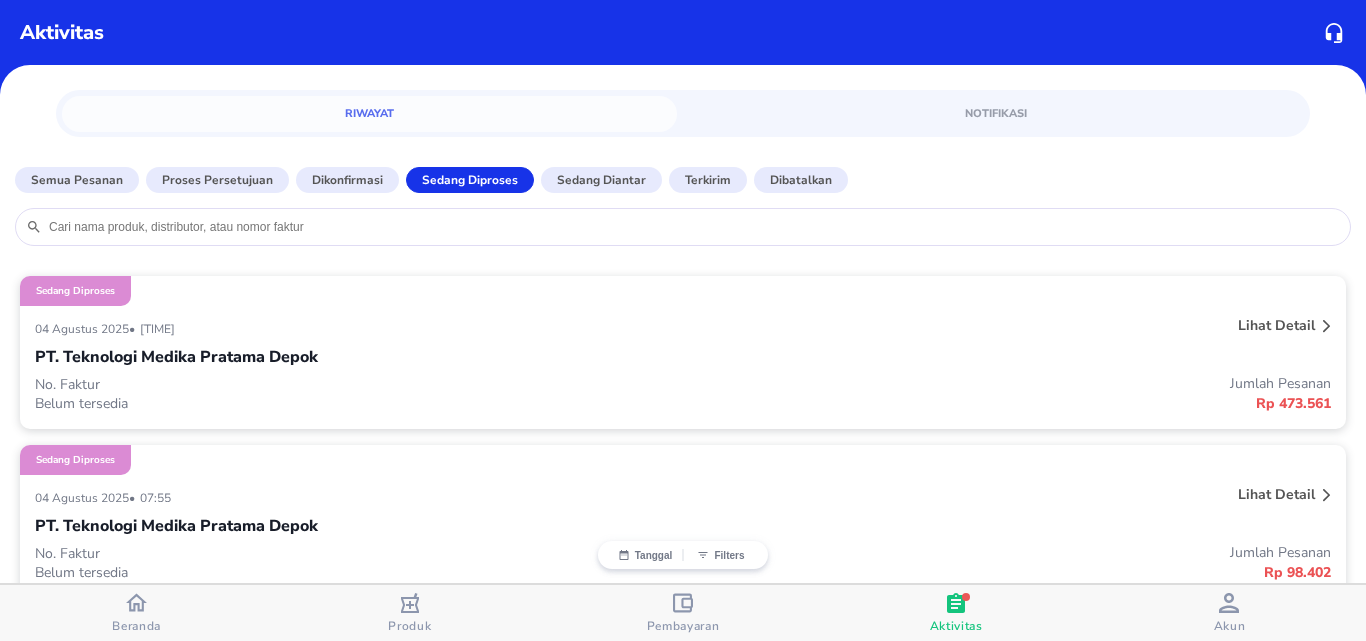 click on "Semua Pesanan" at bounding box center [77, 180] 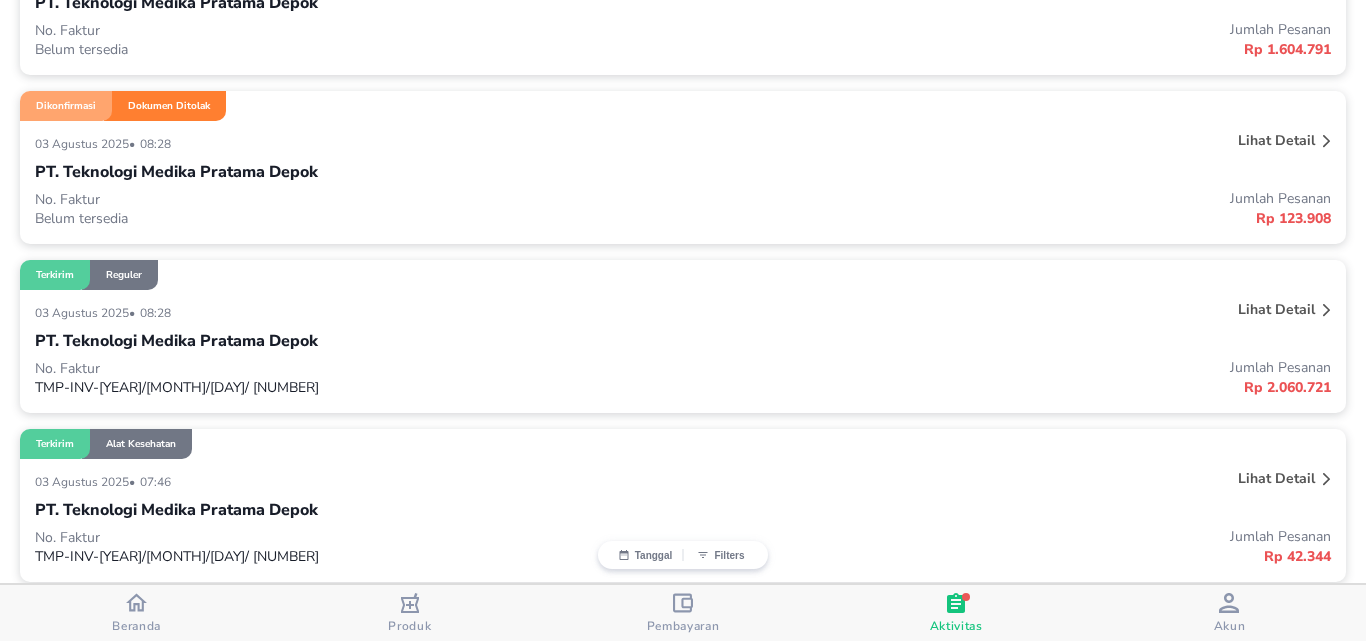 scroll, scrollTop: 800, scrollLeft: 0, axis: vertical 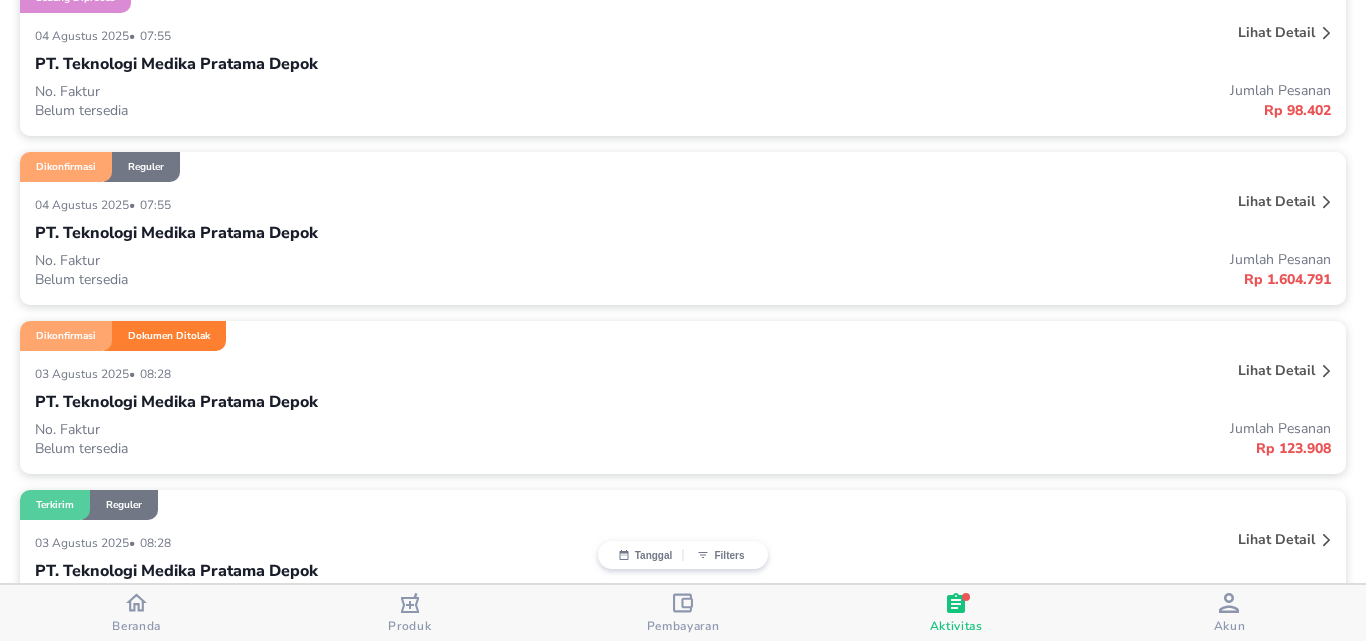 click on "PT. Teknologi Medika Pratama Depok" at bounding box center [176, 402] 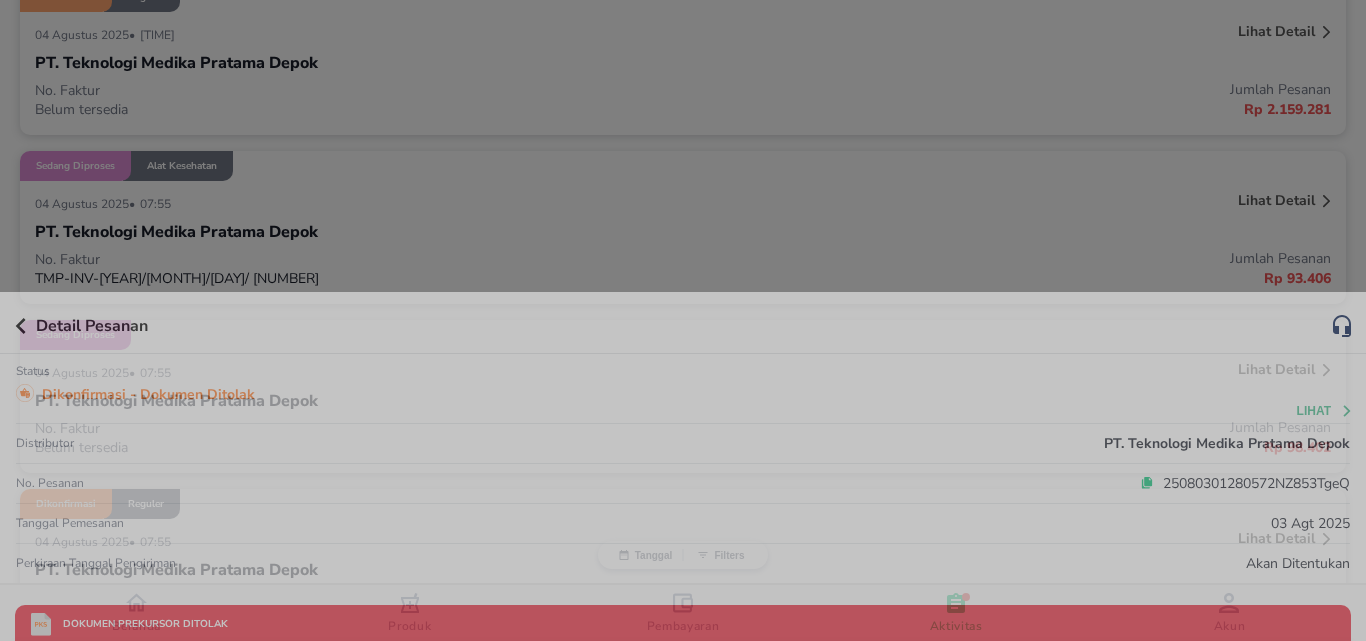 scroll, scrollTop: 800, scrollLeft: 0, axis: vertical 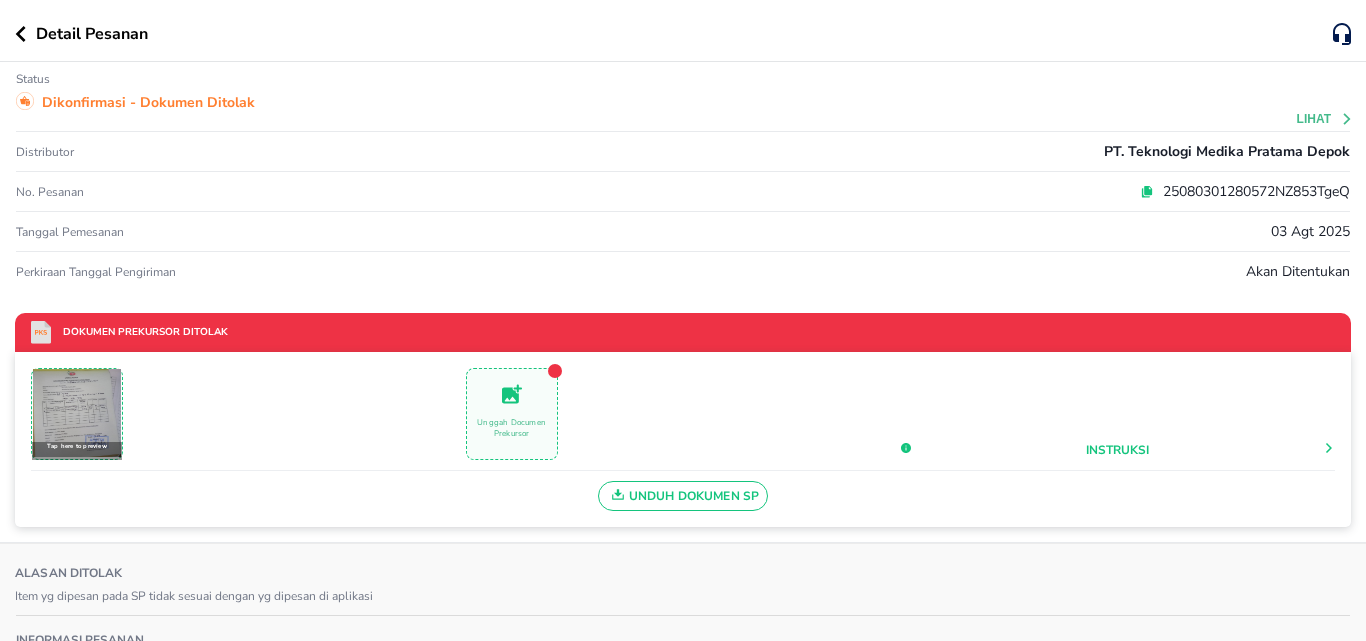 click on "Detail Pesanan" at bounding box center [683, 31] 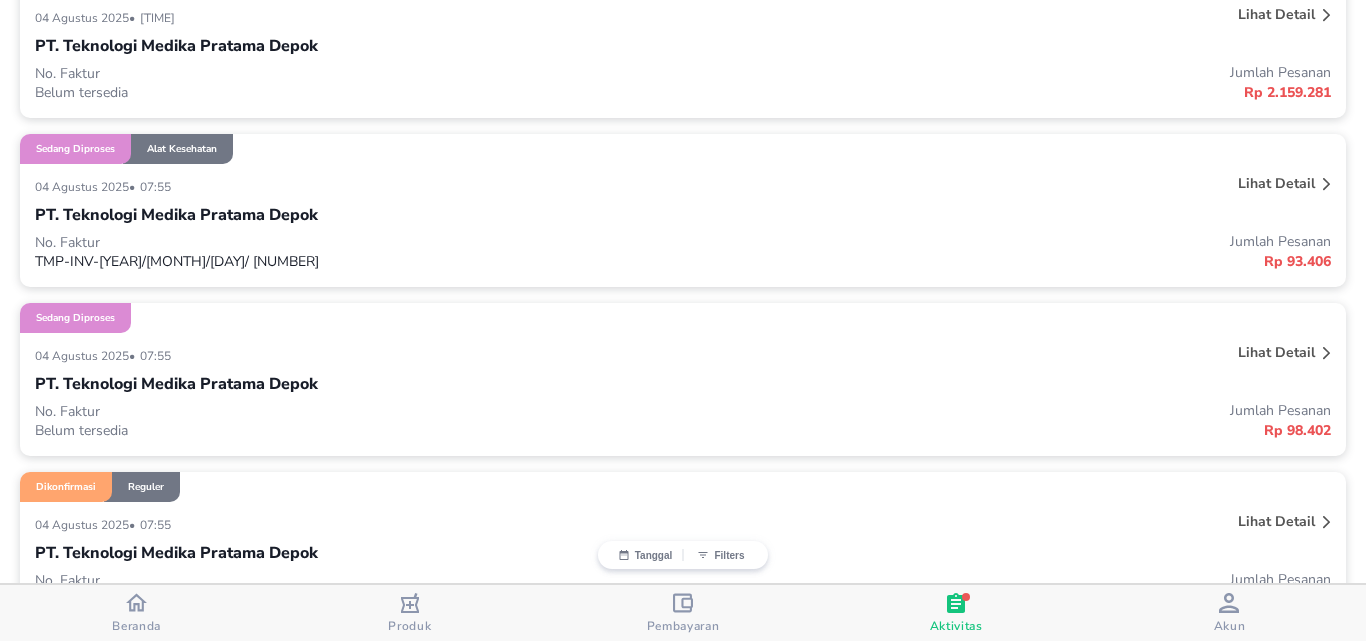 scroll, scrollTop: 400, scrollLeft: 0, axis: vertical 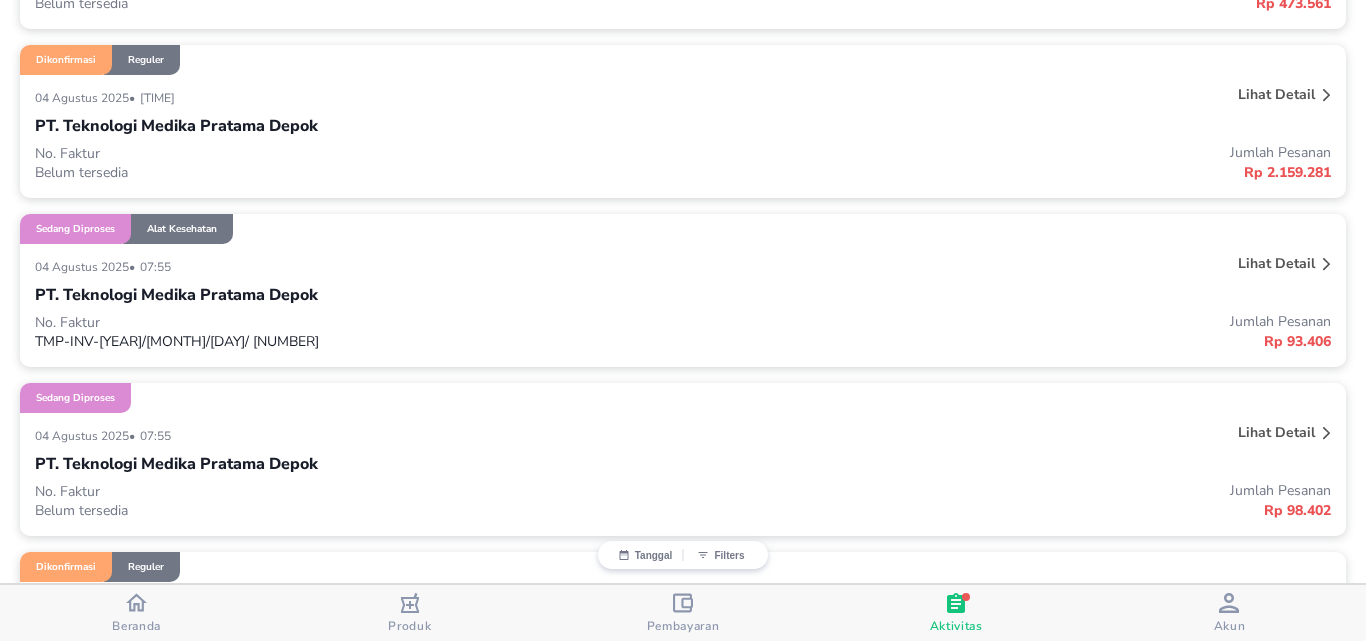 click on "PT. Teknologi Medika Pratama Depok" at bounding box center [176, 464] 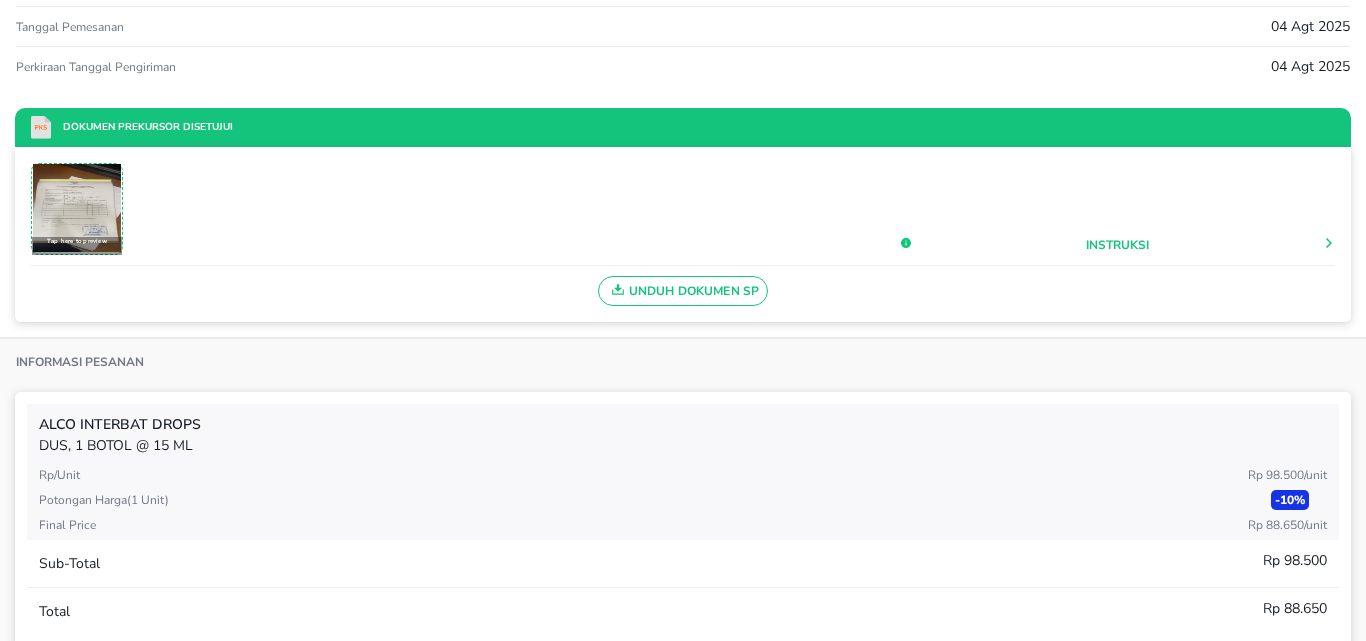 scroll, scrollTop: 0, scrollLeft: 0, axis: both 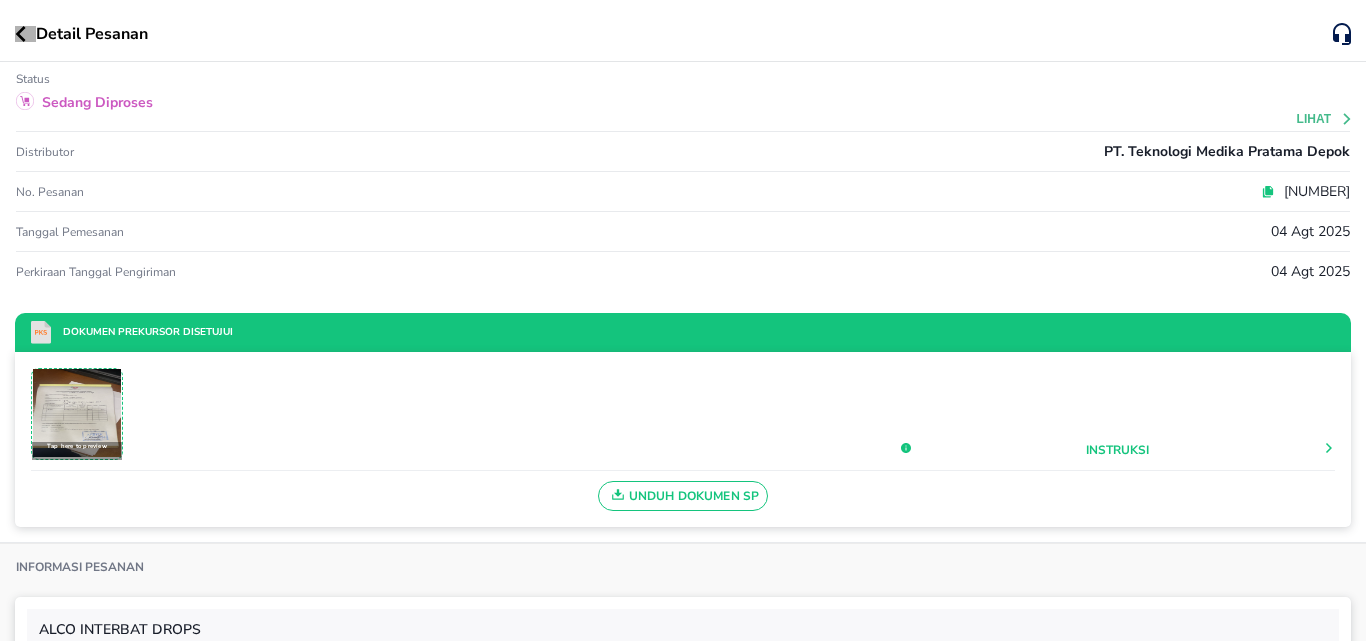 click 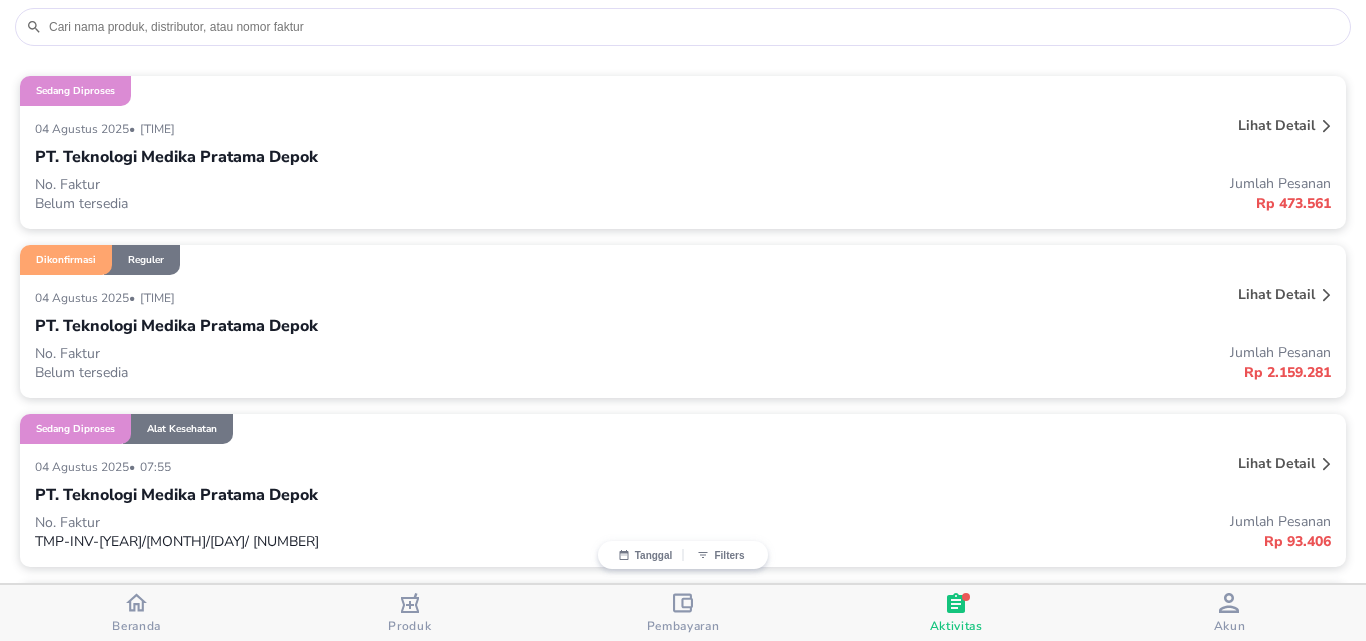 scroll, scrollTop: 0, scrollLeft: 0, axis: both 